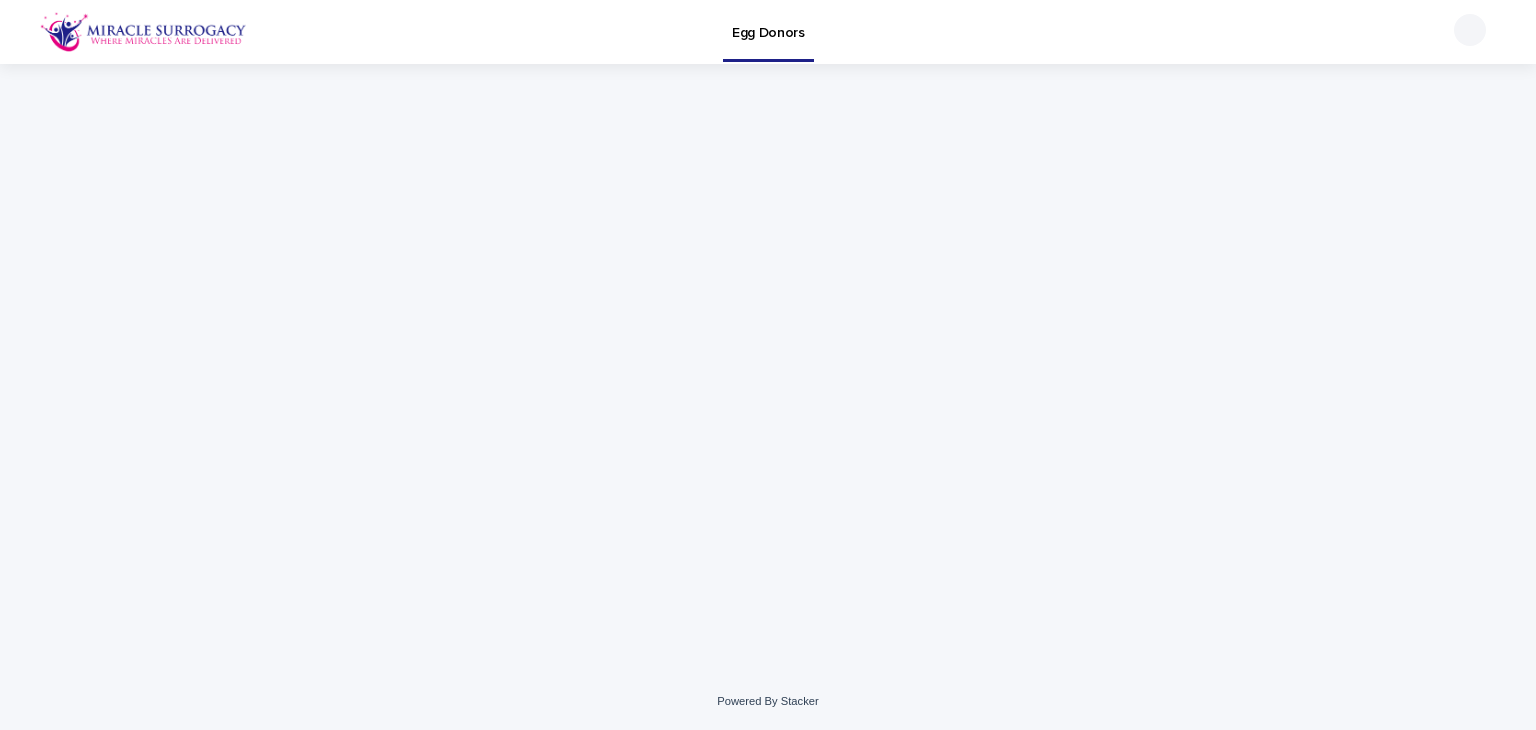 scroll, scrollTop: 0, scrollLeft: 0, axis: both 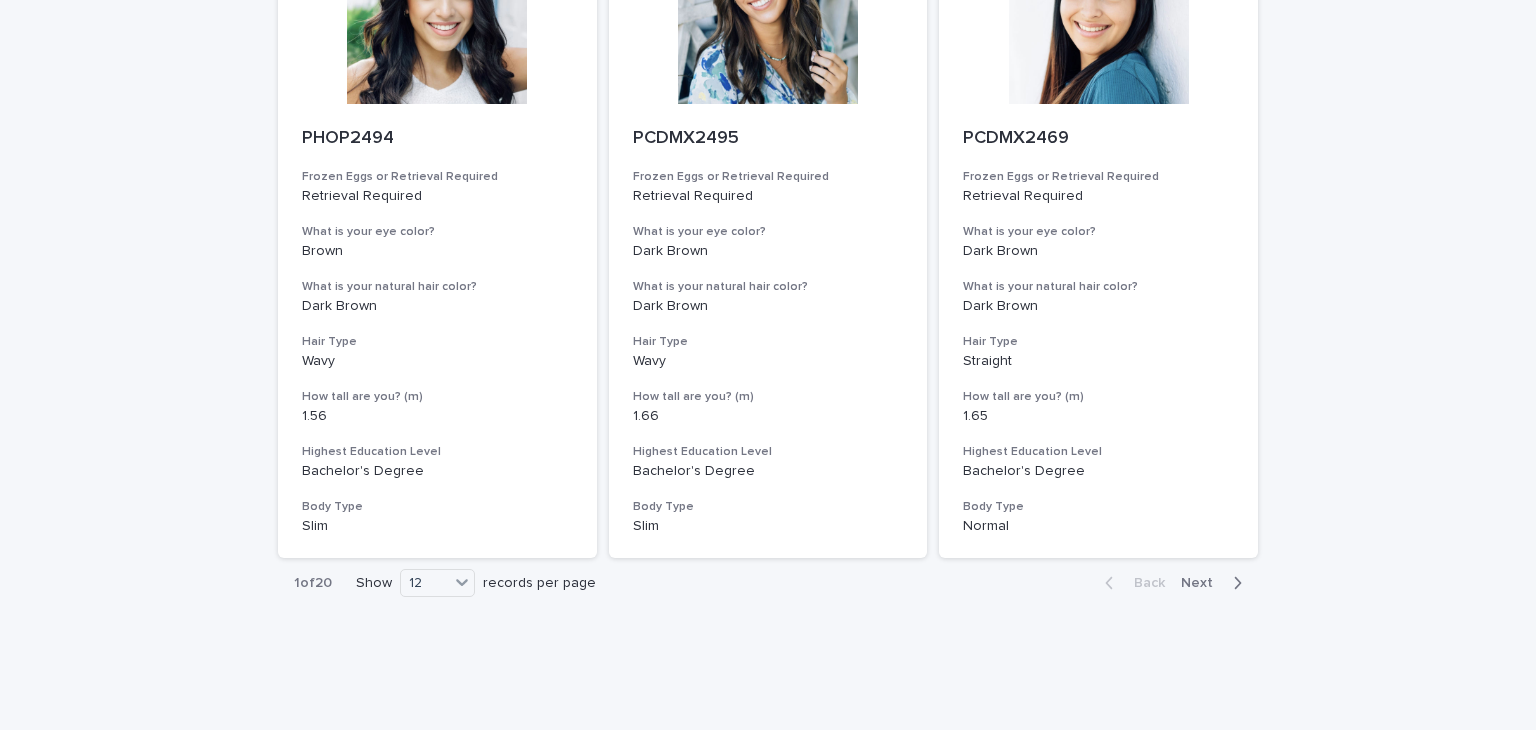 click on "Next" at bounding box center (1203, 583) 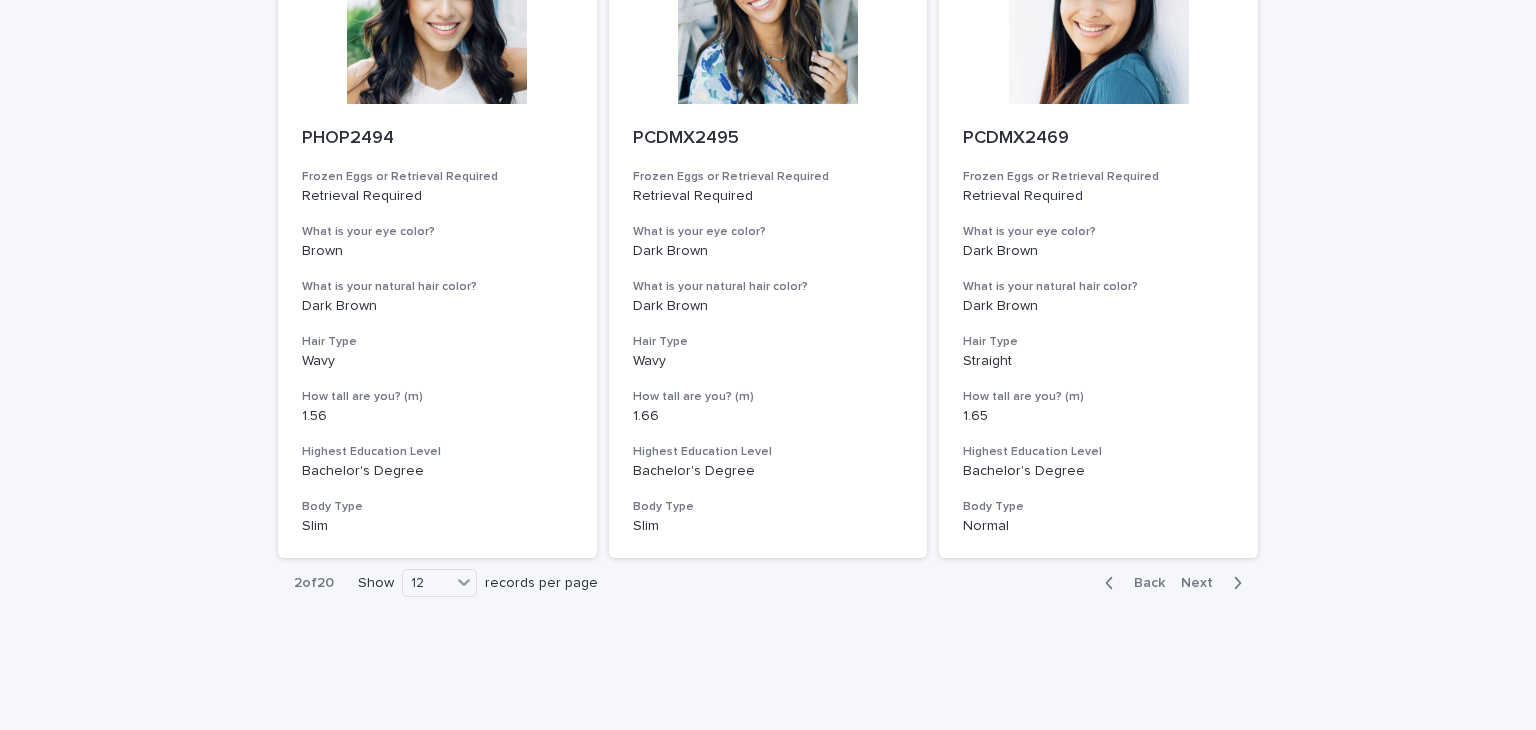 click on "Next" at bounding box center (1203, 583) 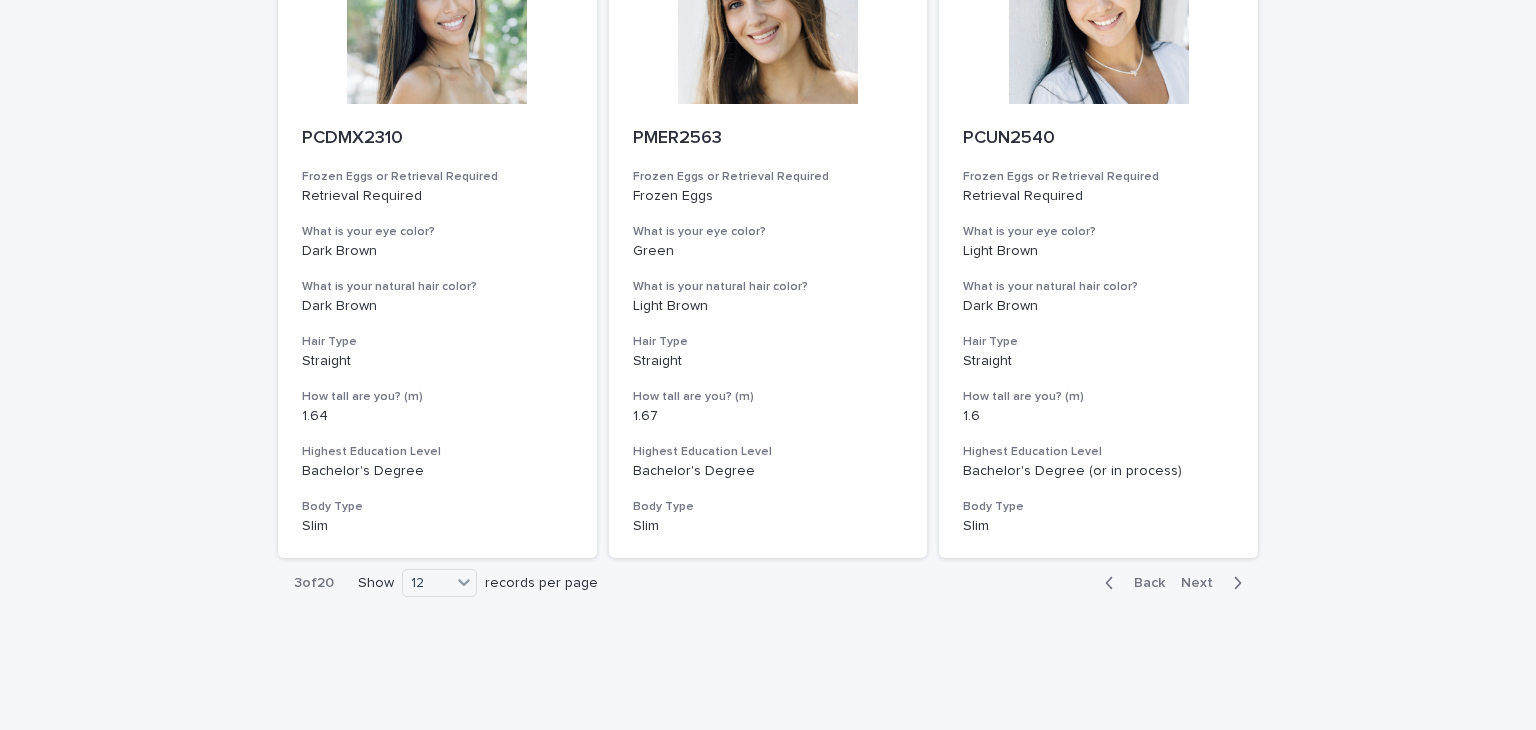click on "Next" at bounding box center (1203, 583) 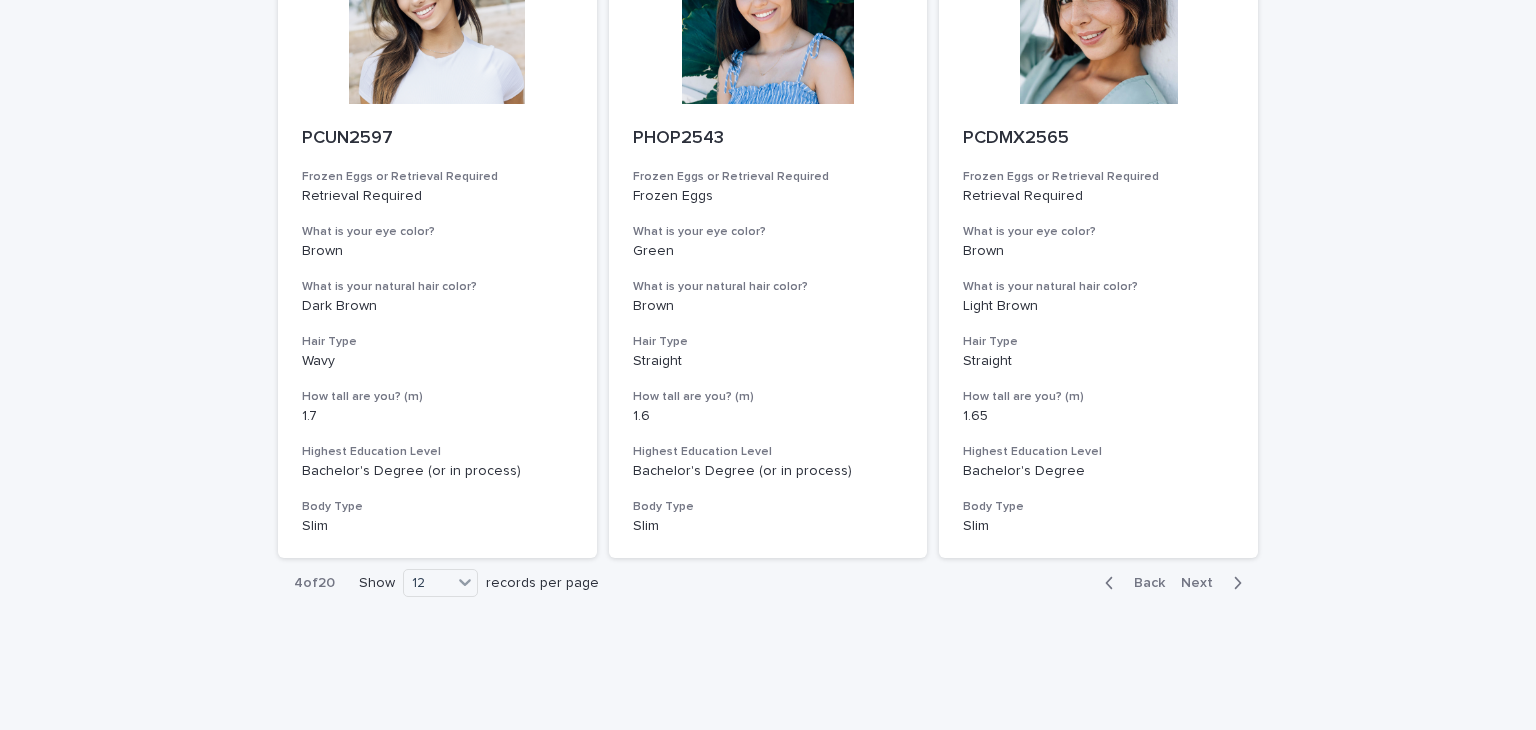 click on "Next" at bounding box center (1203, 583) 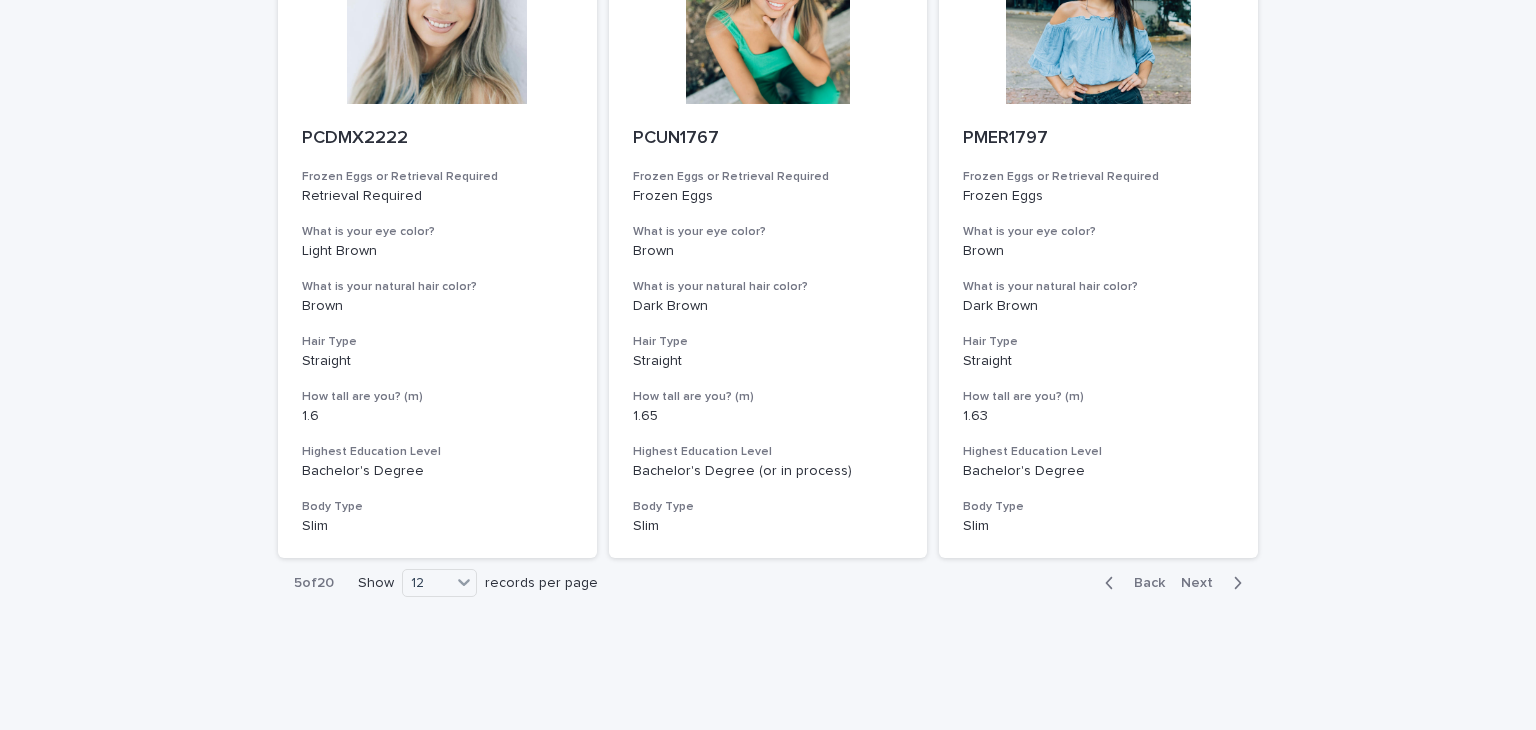 click on "Next" at bounding box center [1203, 583] 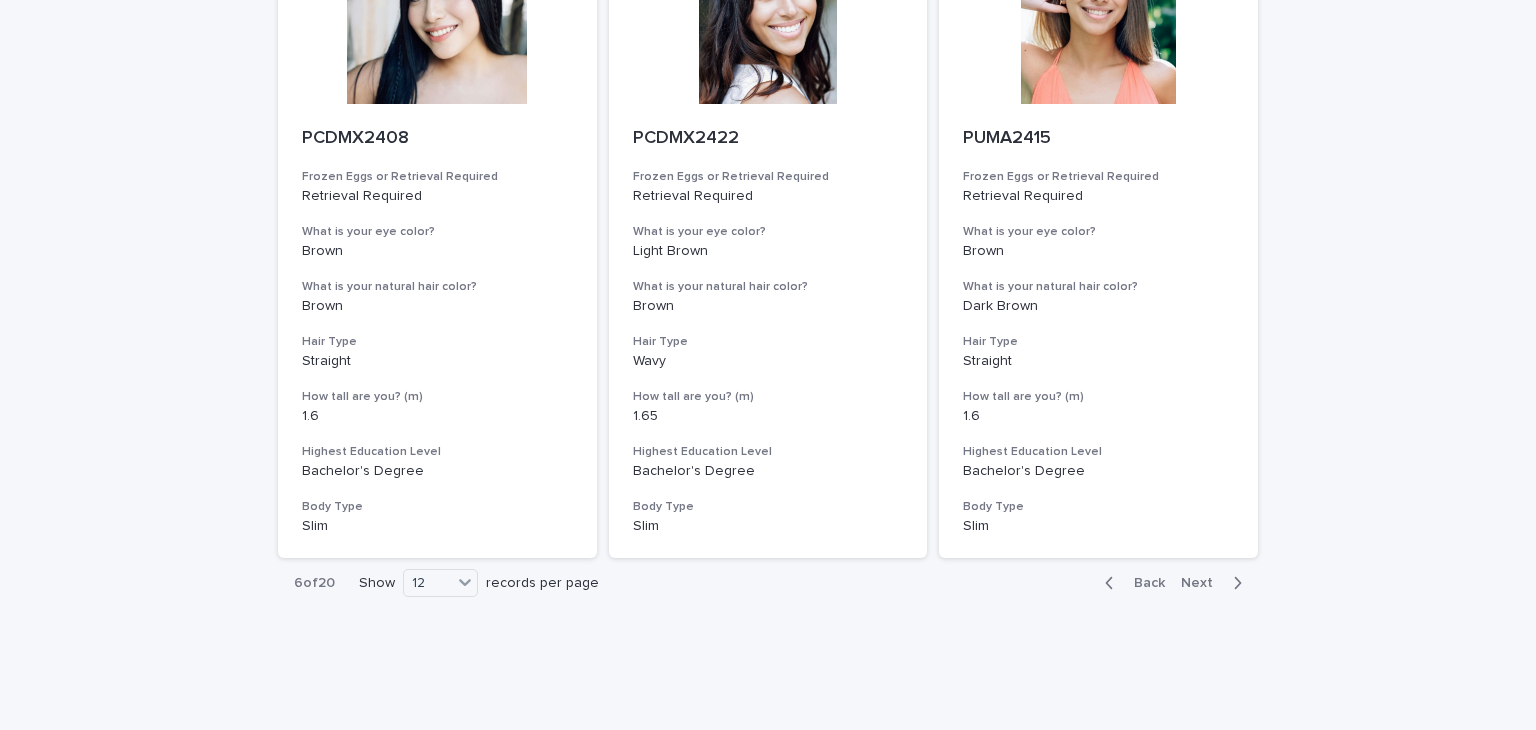 click on "Next" at bounding box center [1203, 583] 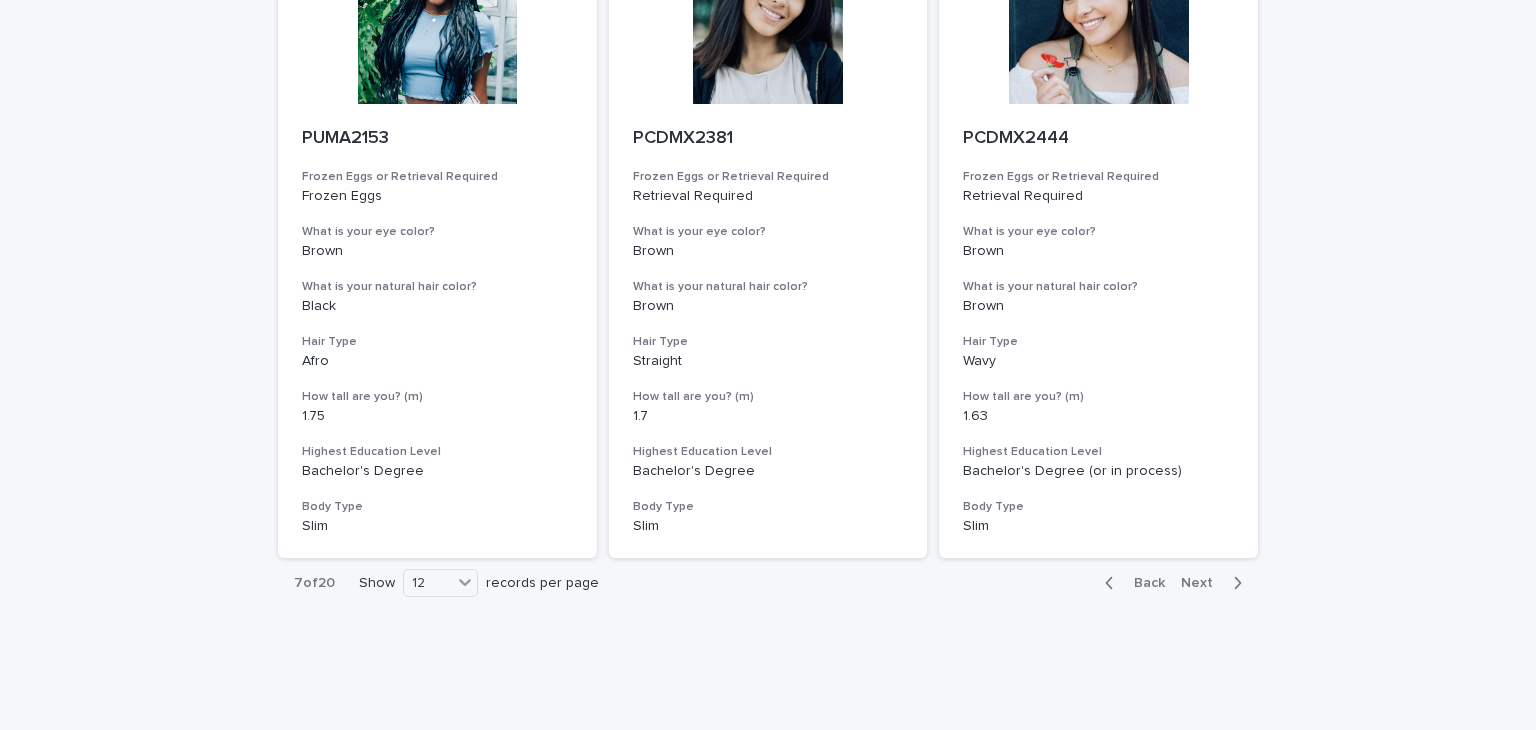 click on "Next" at bounding box center [1203, 583] 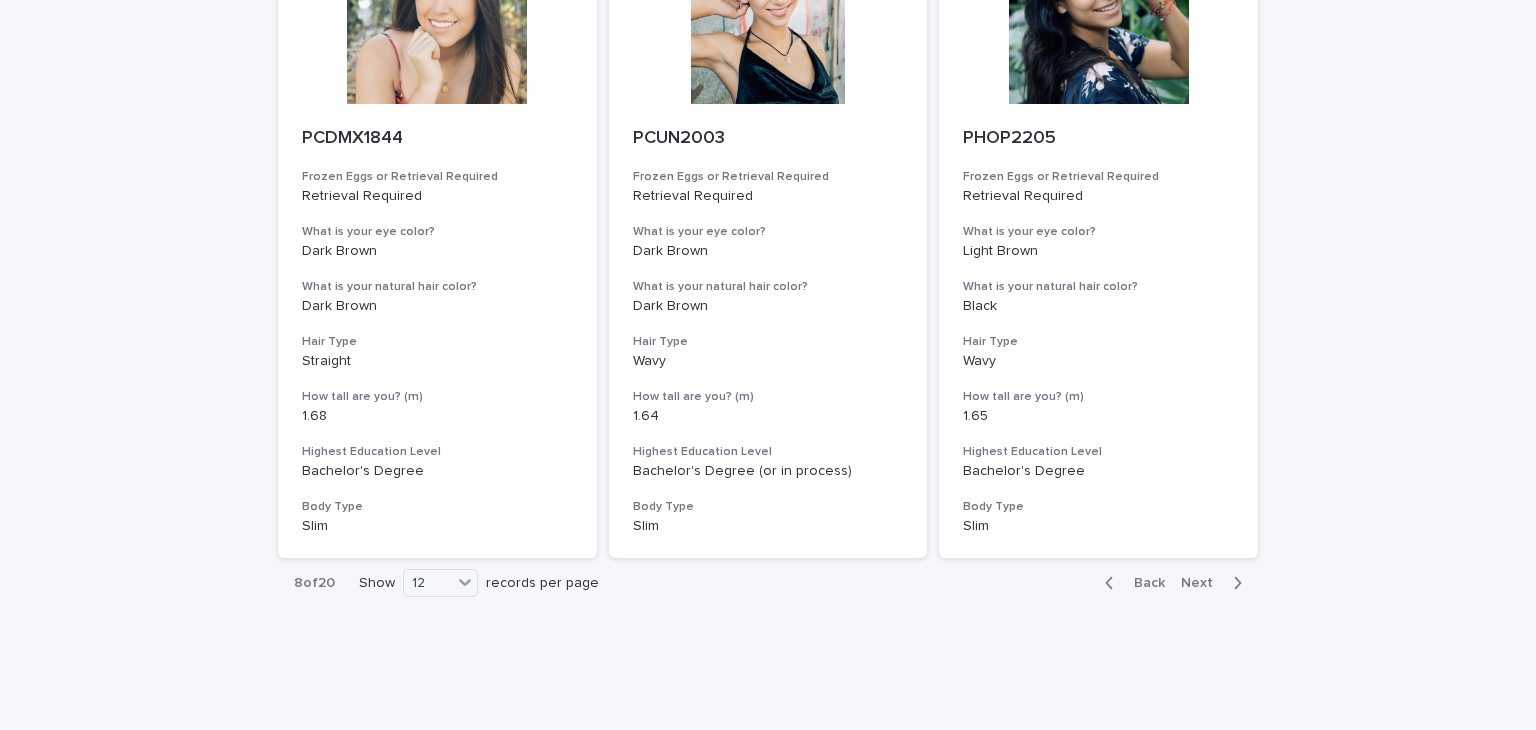 click on "Next" at bounding box center [1203, 583] 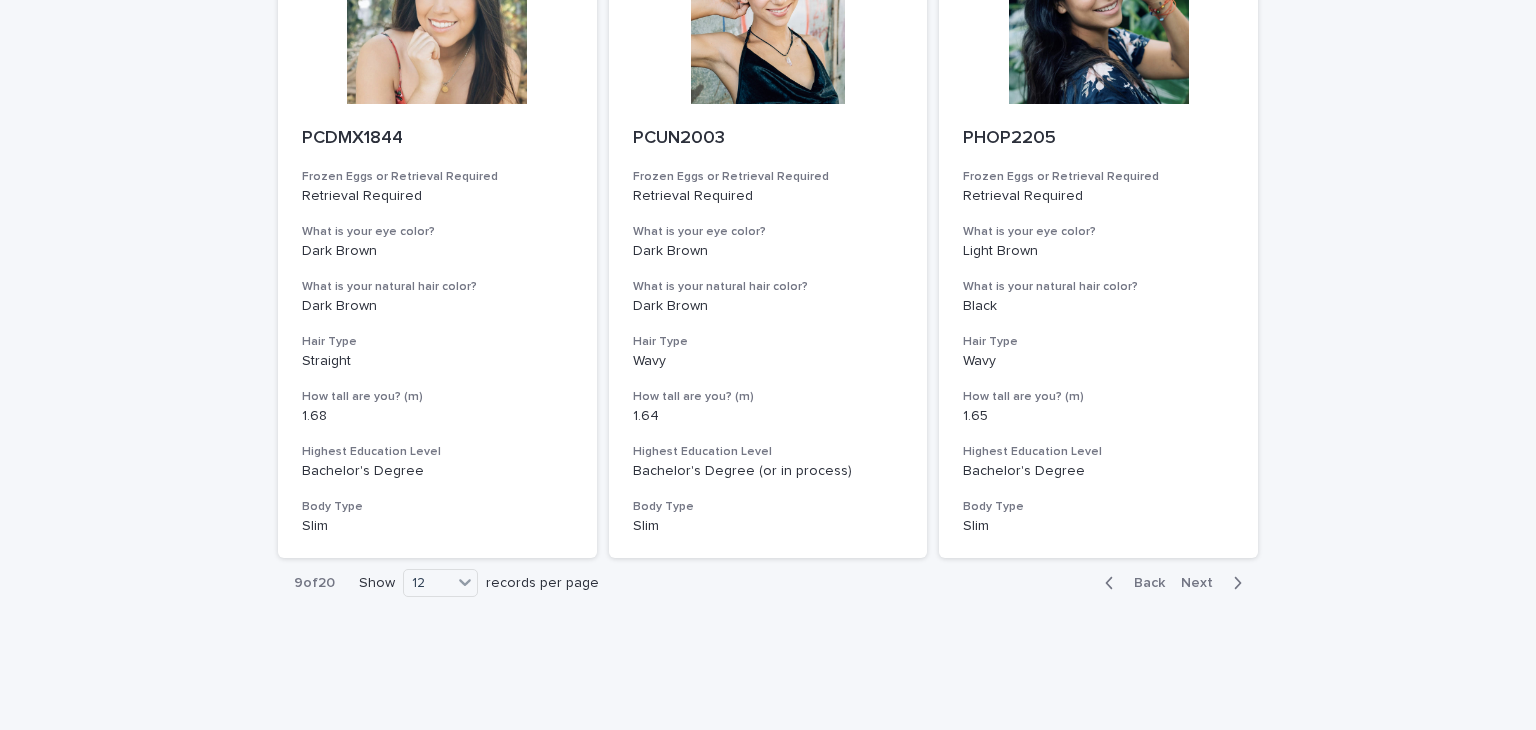 click on "Next" at bounding box center (1203, 583) 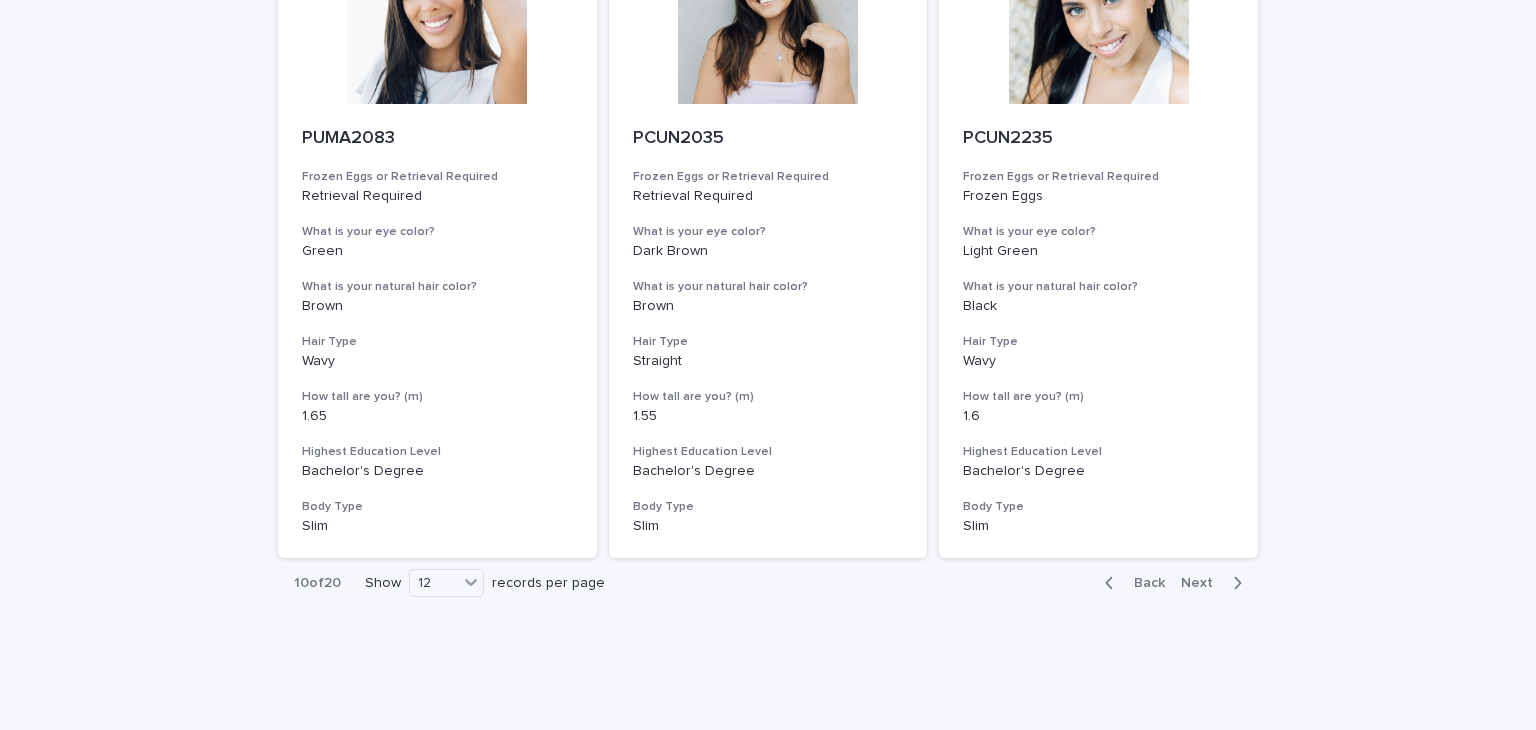 click on "Next" at bounding box center (1203, 583) 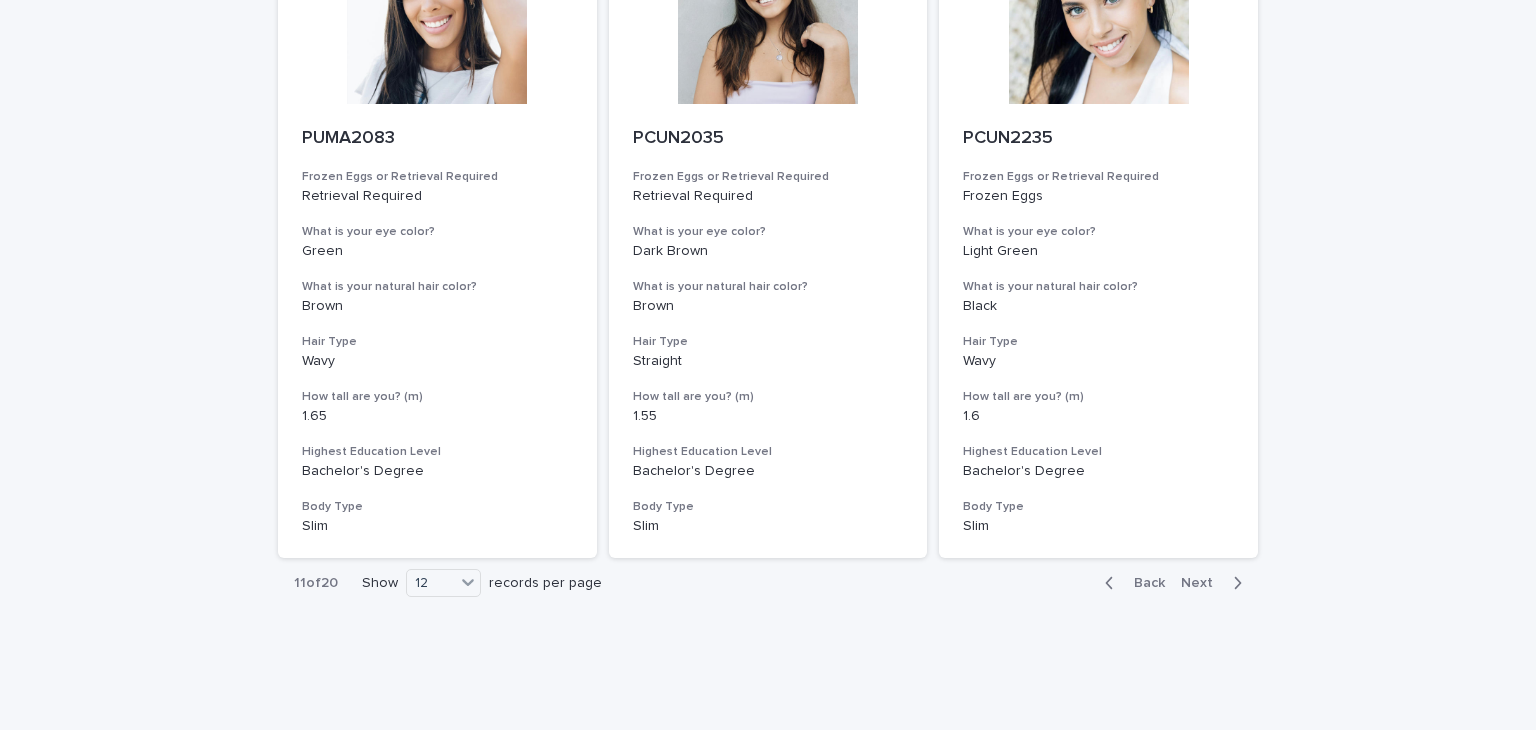 click on "Next" at bounding box center (1203, 583) 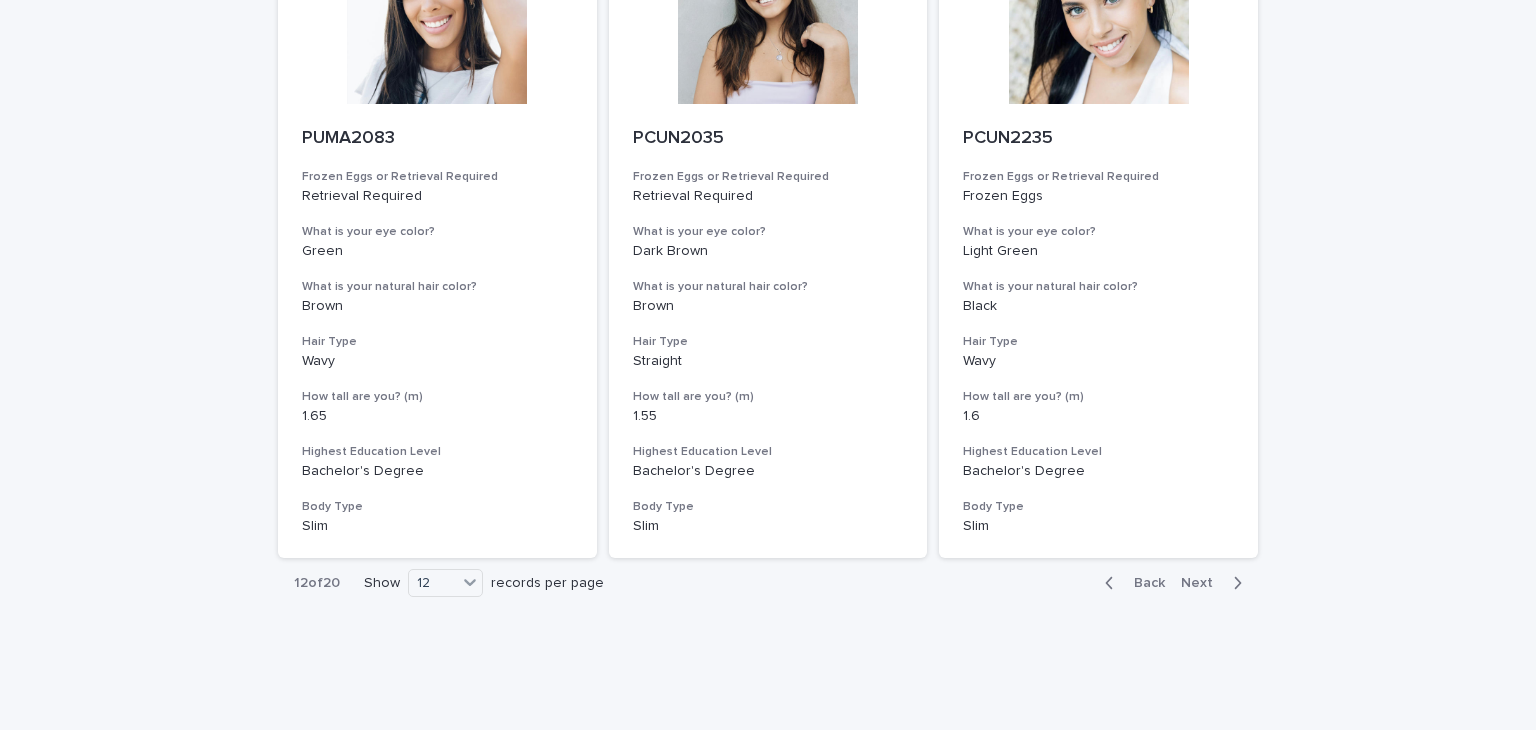 click on "Next" at bounding box center [1203, 583] 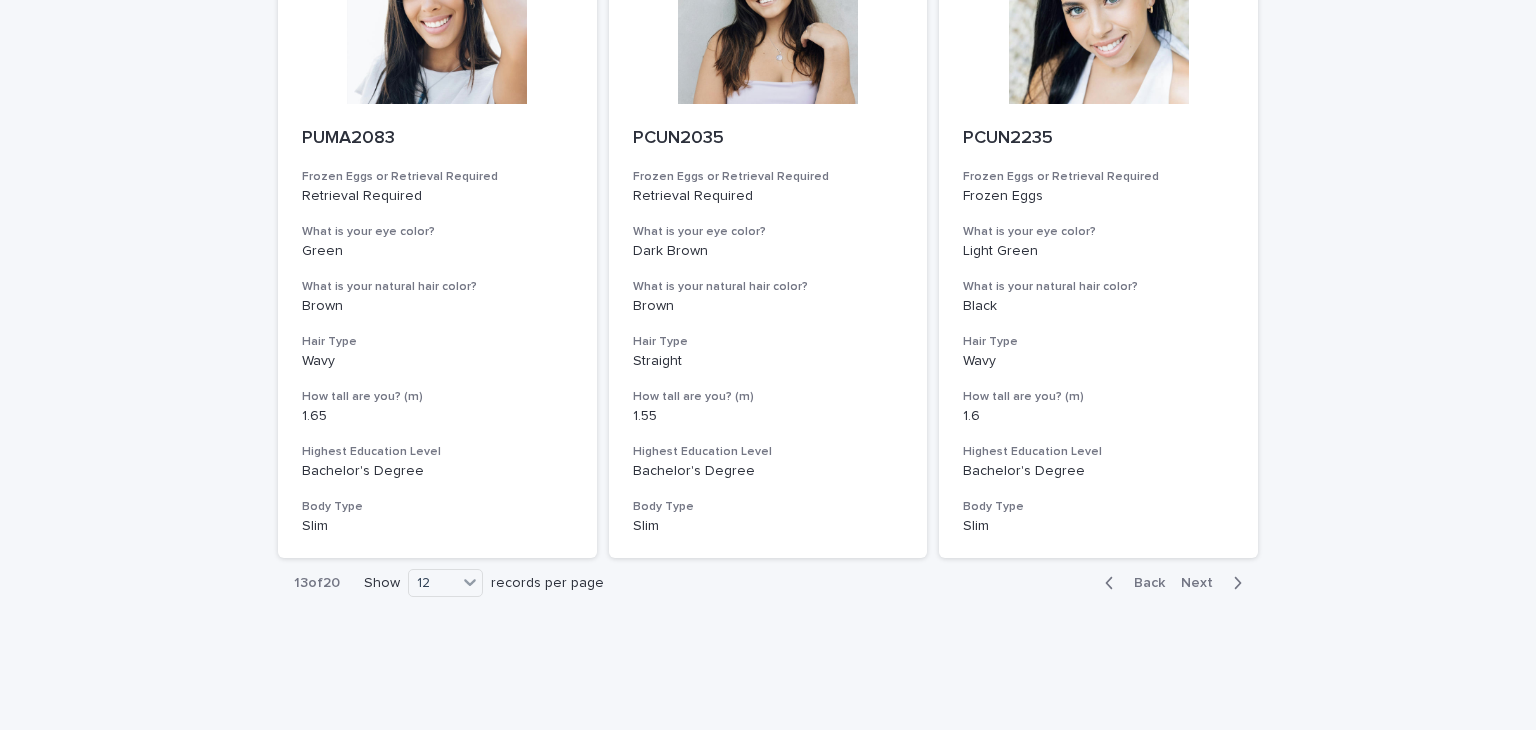 click on "Next" at bounding box center [1203, 583] 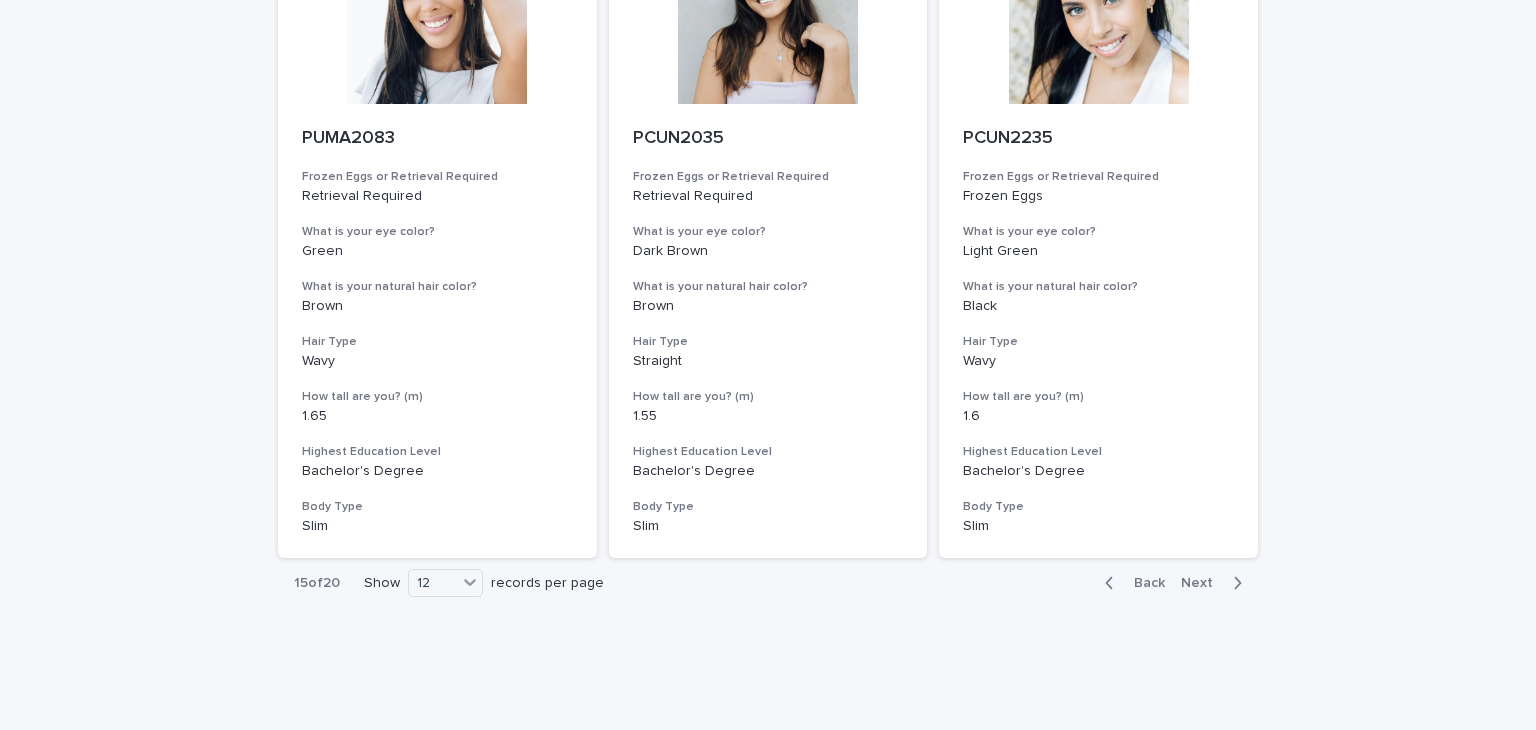 click on "Next" at bounding box center [1203, 583] 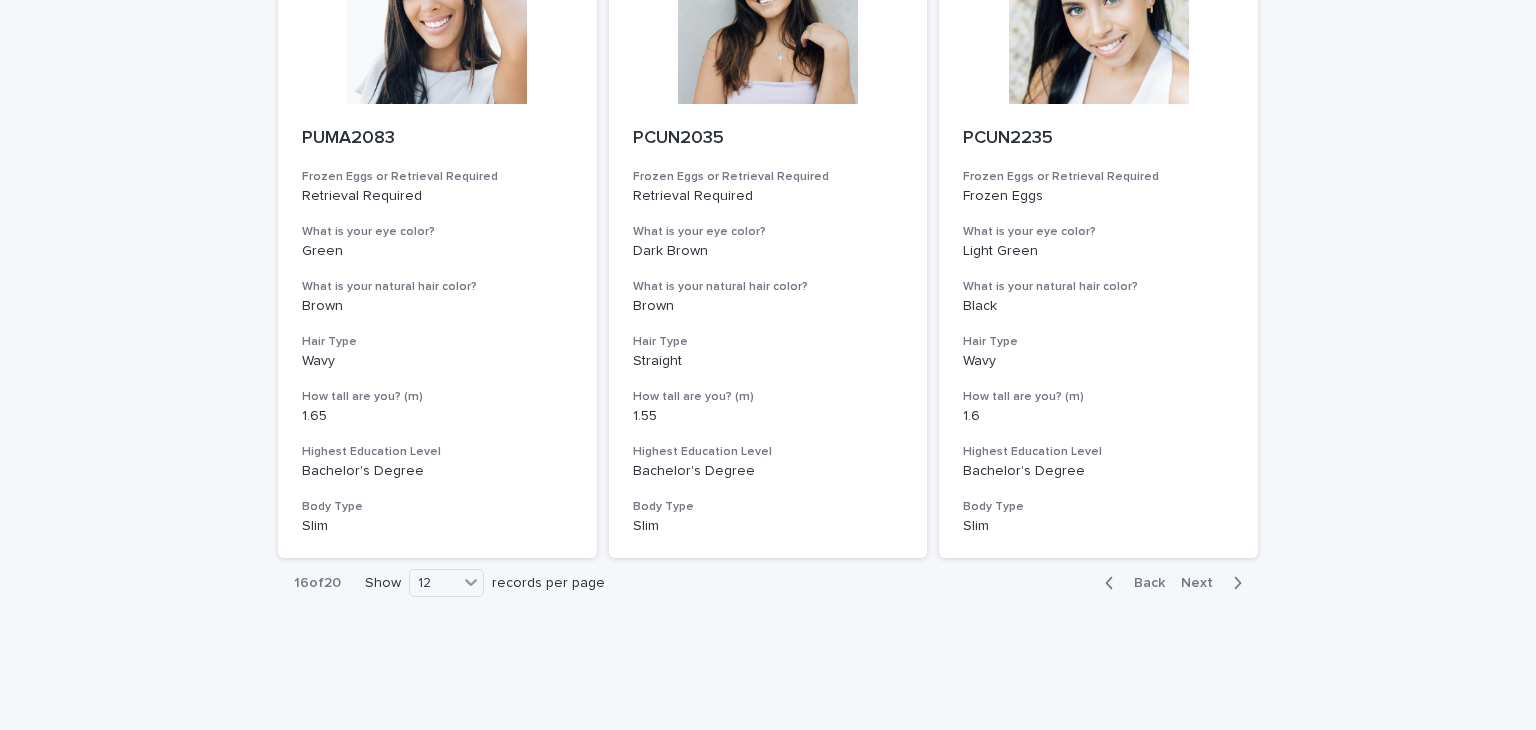 click on "Next" at bounding box center [1203, 583] 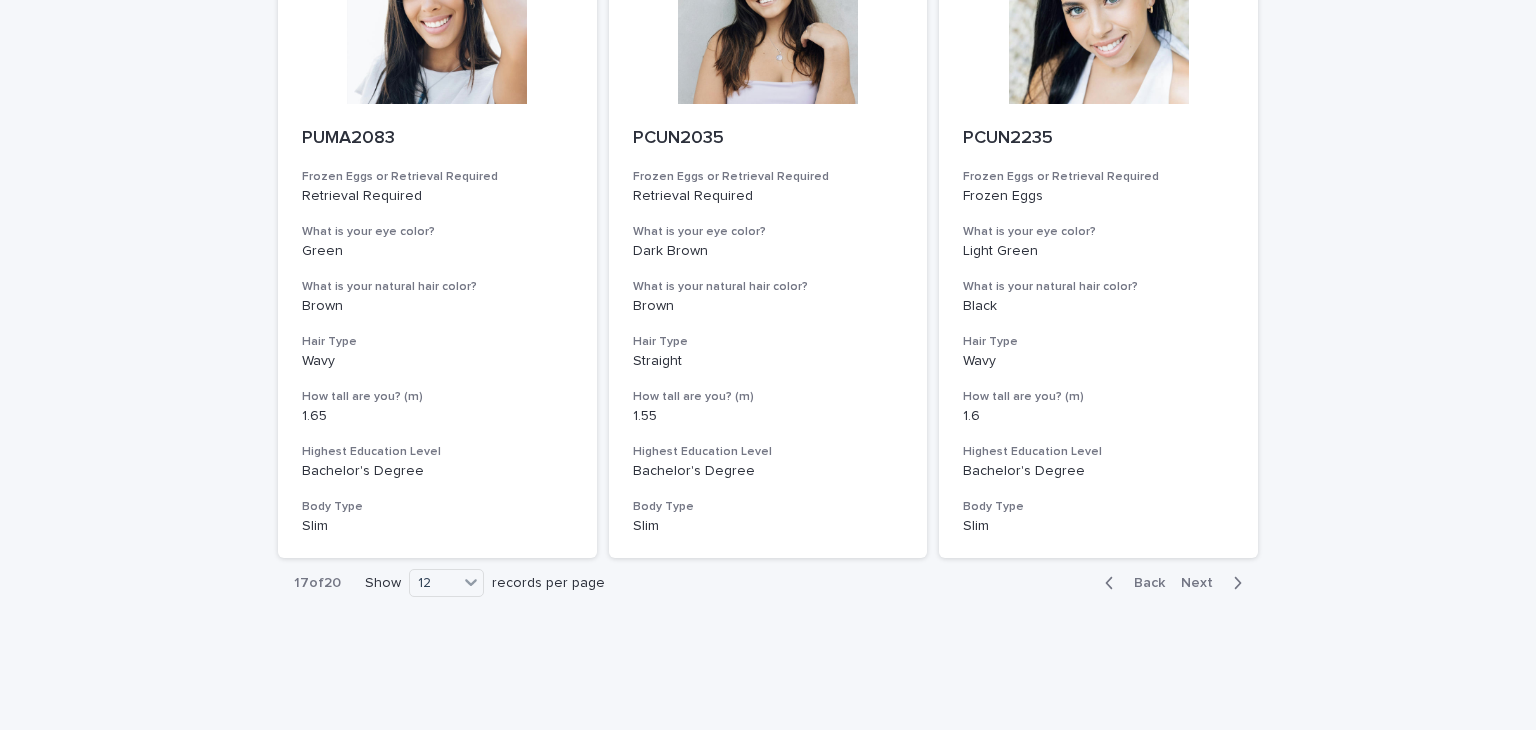 click on "Next" at bounding box center [1203, 583] 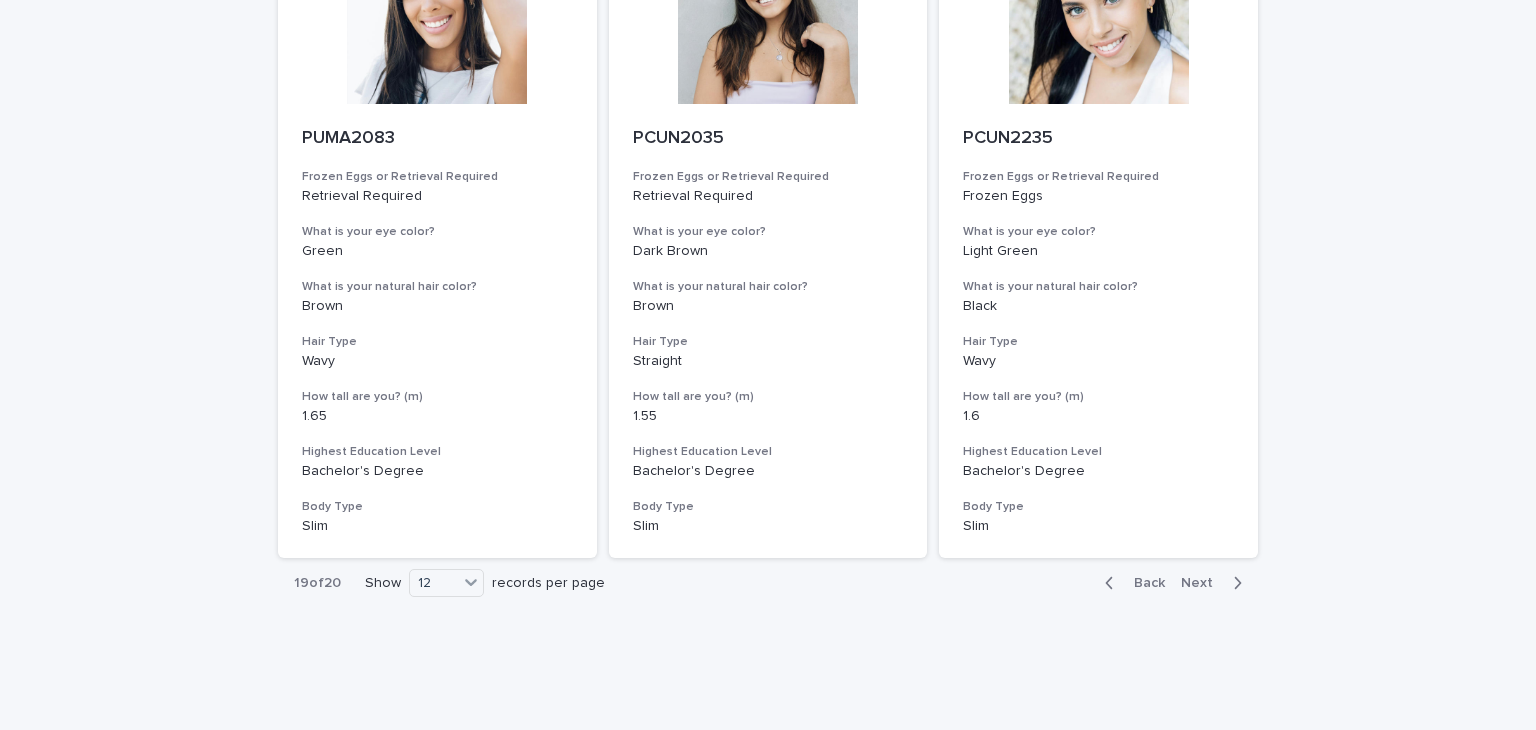 click on "Next" at bounding box center (1203, 583) 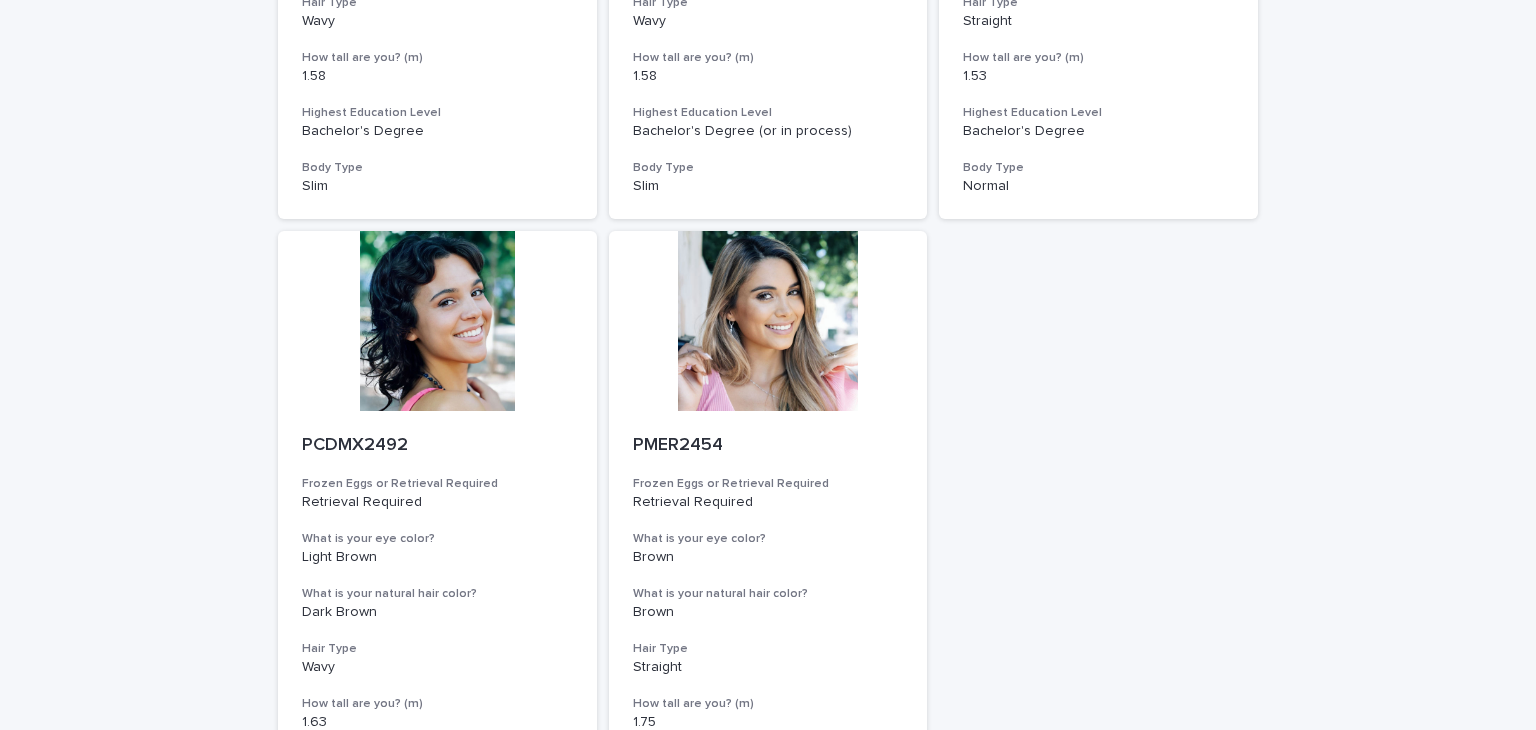 scroll, scrollTop: 626, scrollLeft: 0, axis: vertical 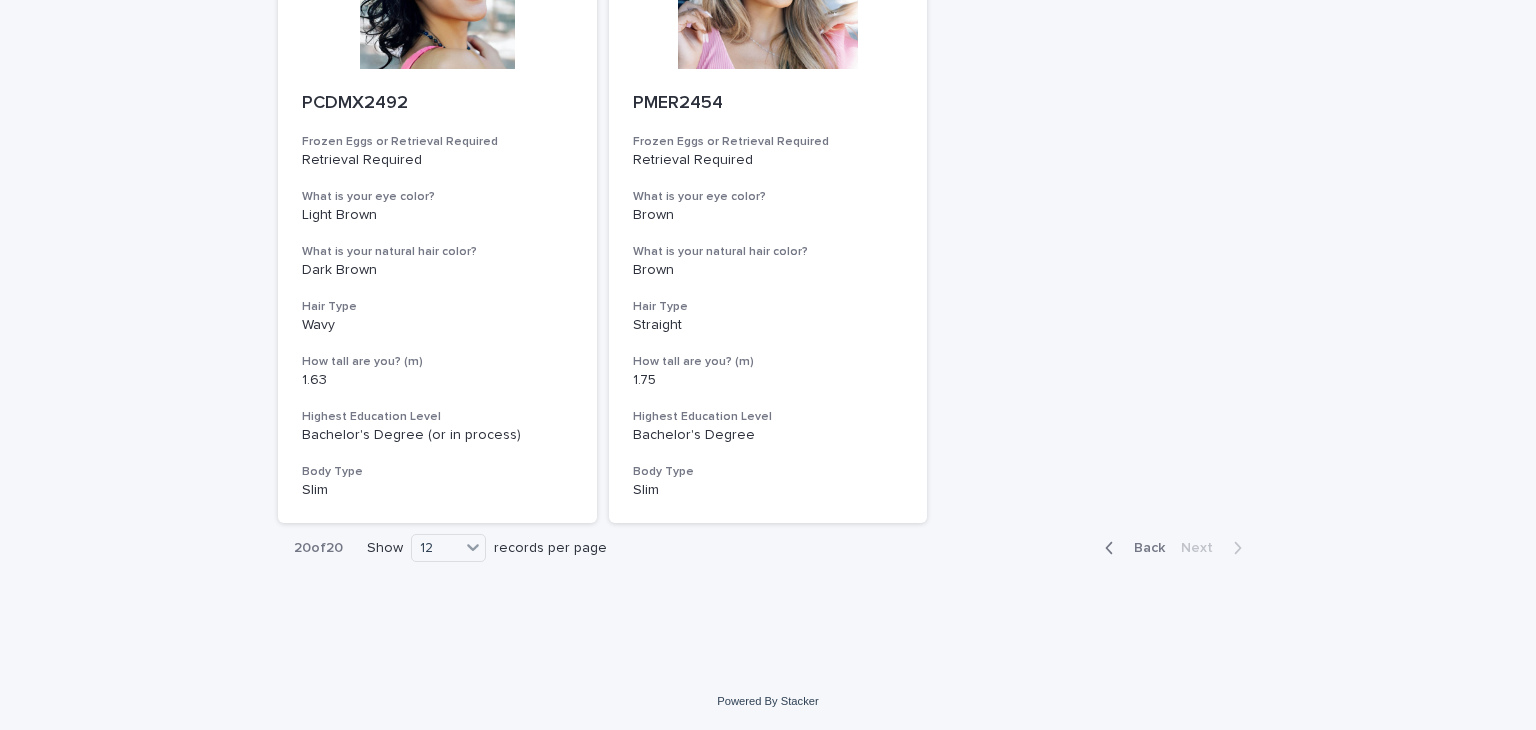 click on "Back" at bounding box center [1143, 548] 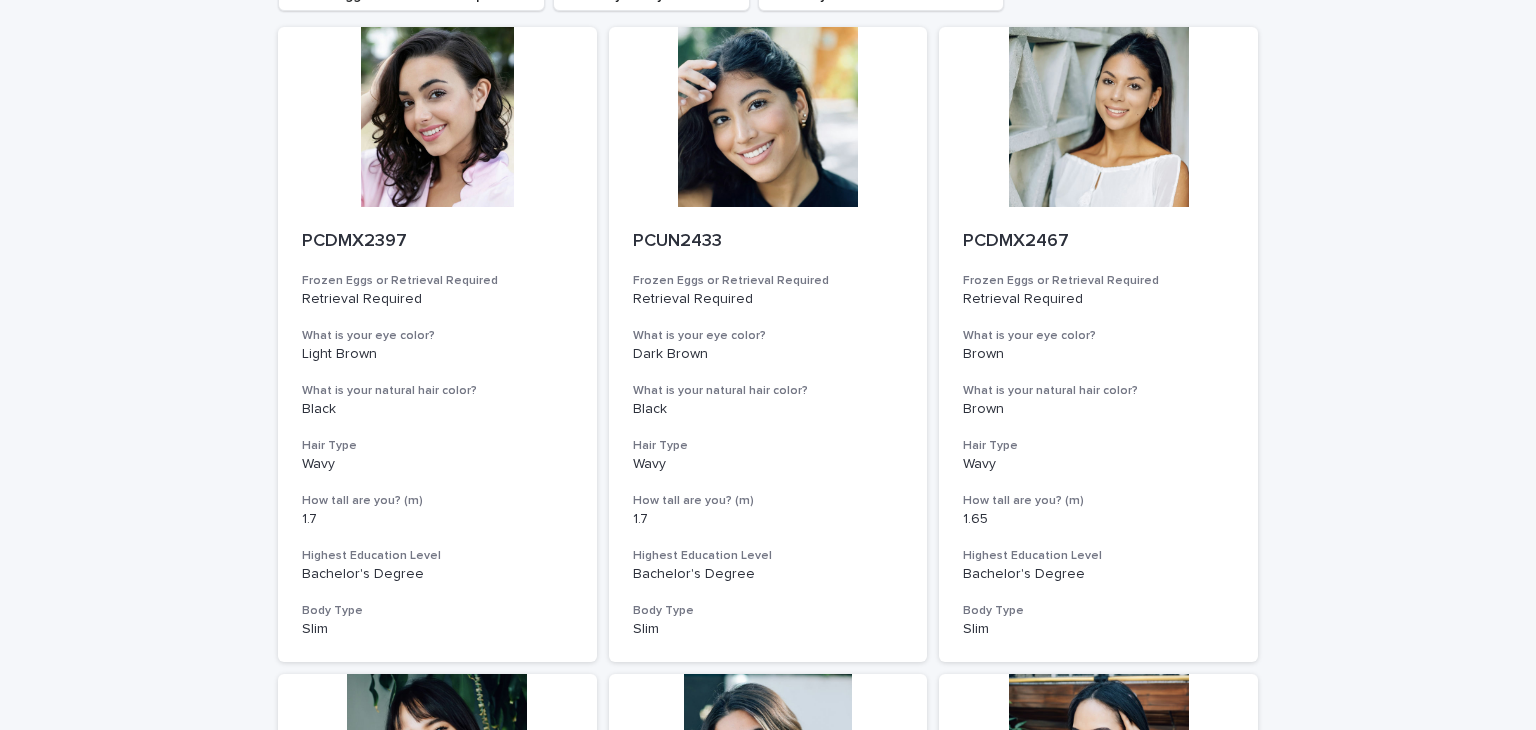 scroll, scrollTop: 182, scrollLeft: 0, axis: vertical 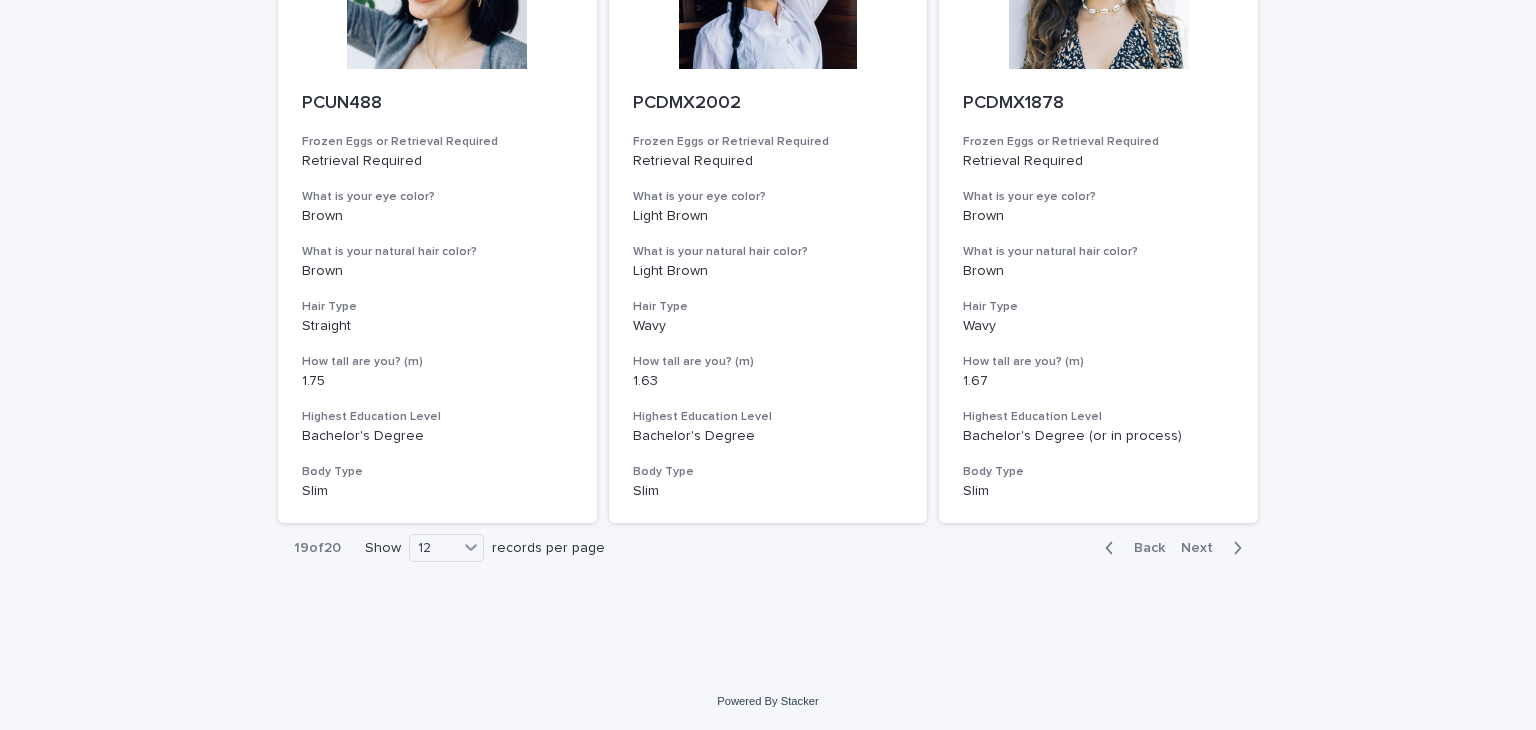 click on "Back" at bounding box center [1143, 548] 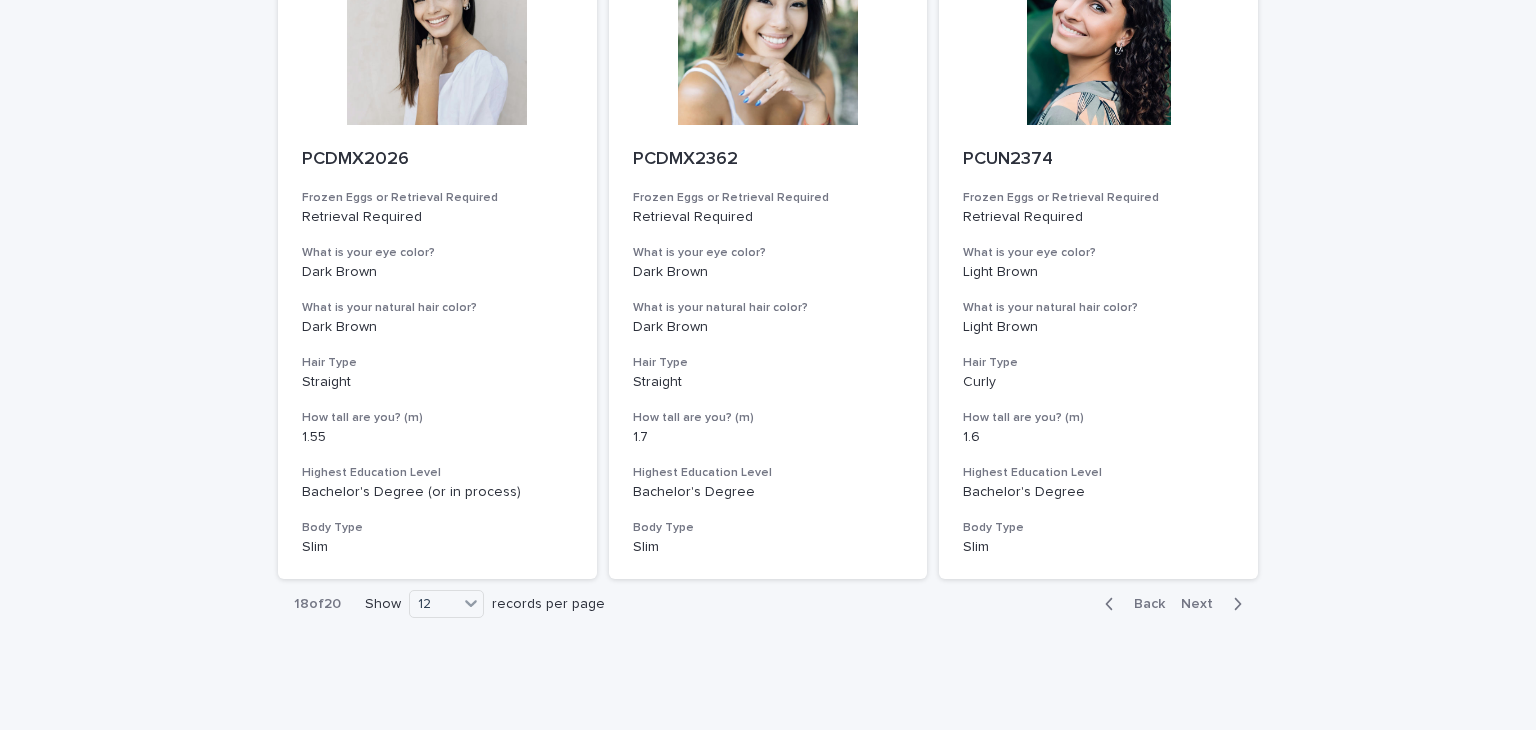 scroll, scrollTop: 2259, scrollLeft: 0, axis: vertical 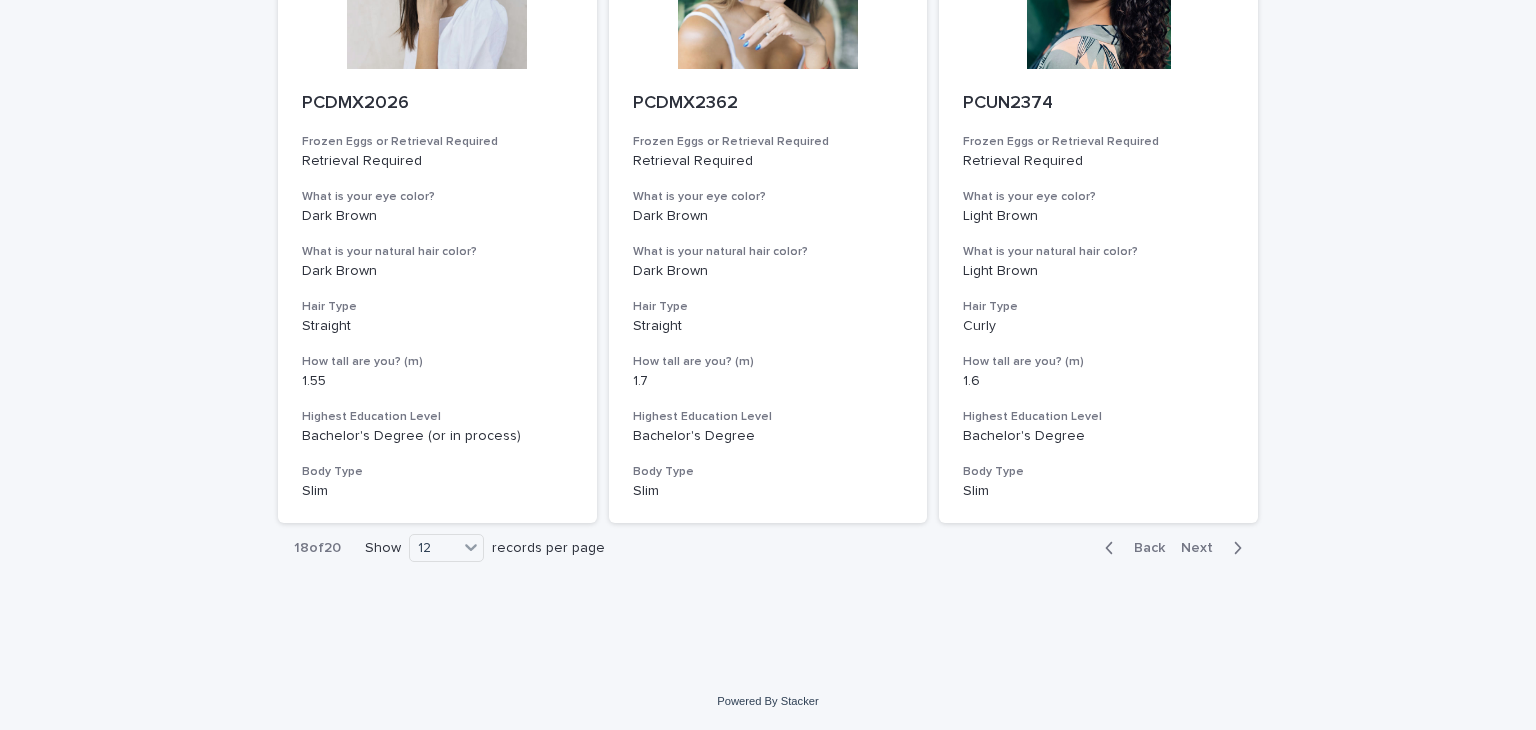 click on "Back" at bounding box center [1143, 548] 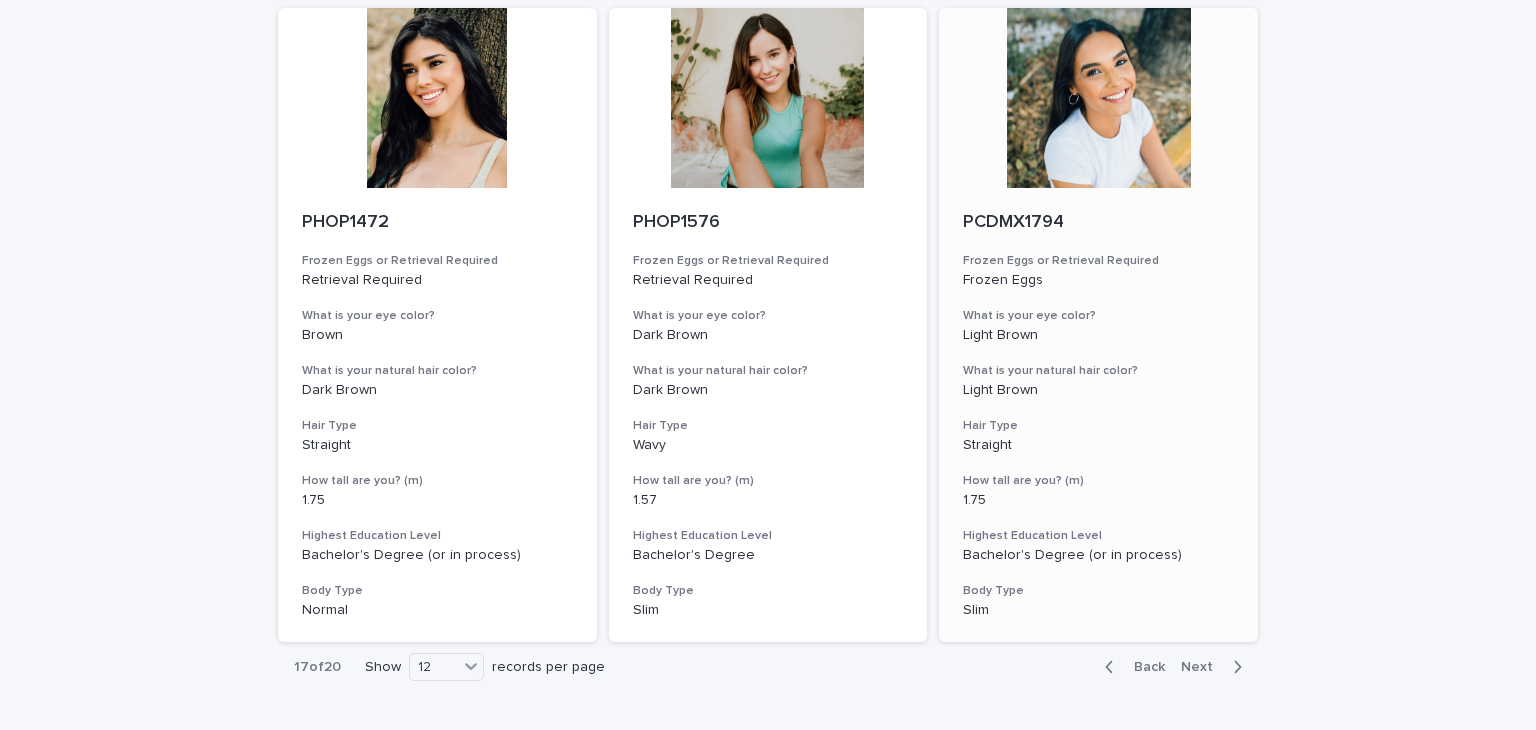 scroll, scrollTop: 2135, scrollLeft: 0, axis: vertical 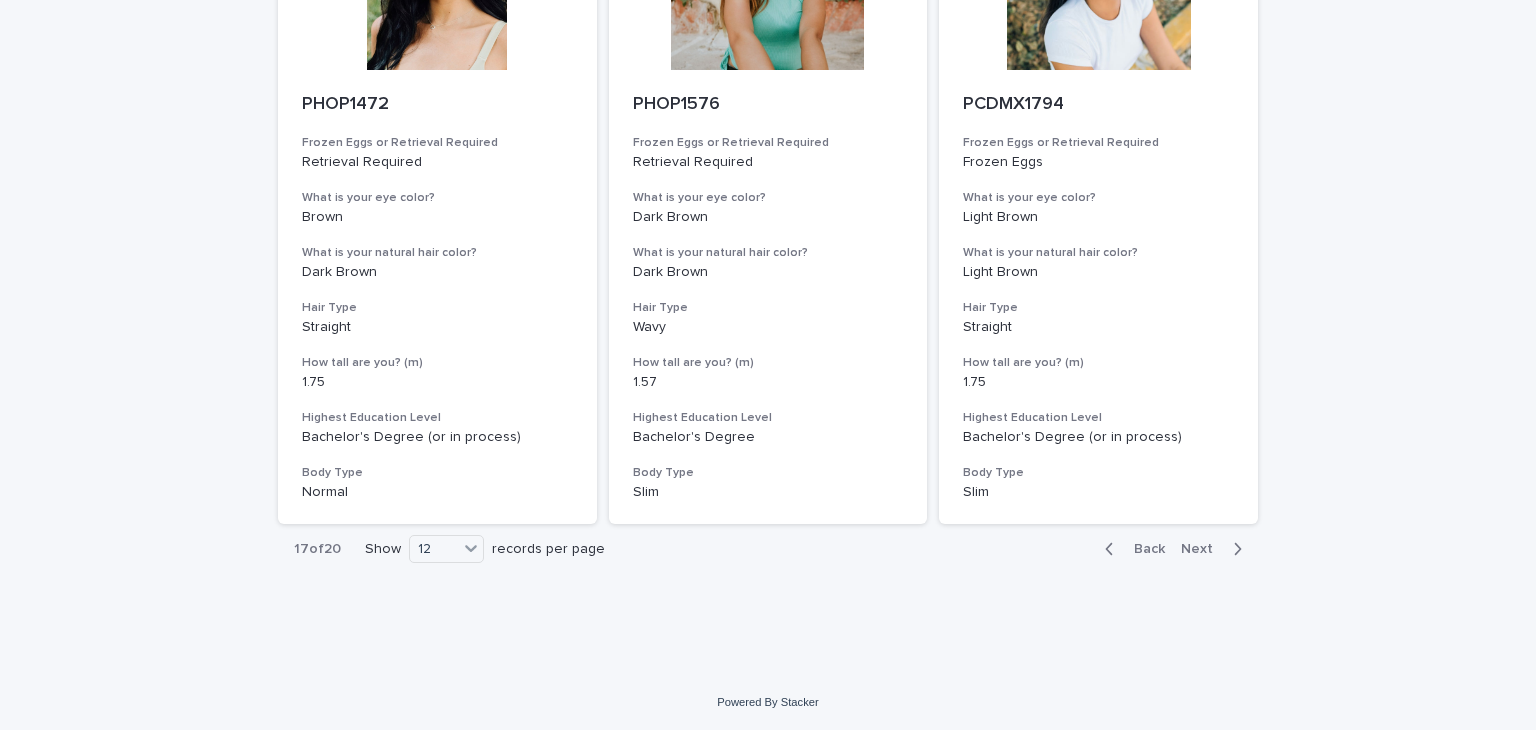 click on "Back" at bounding box center [1143, 549] 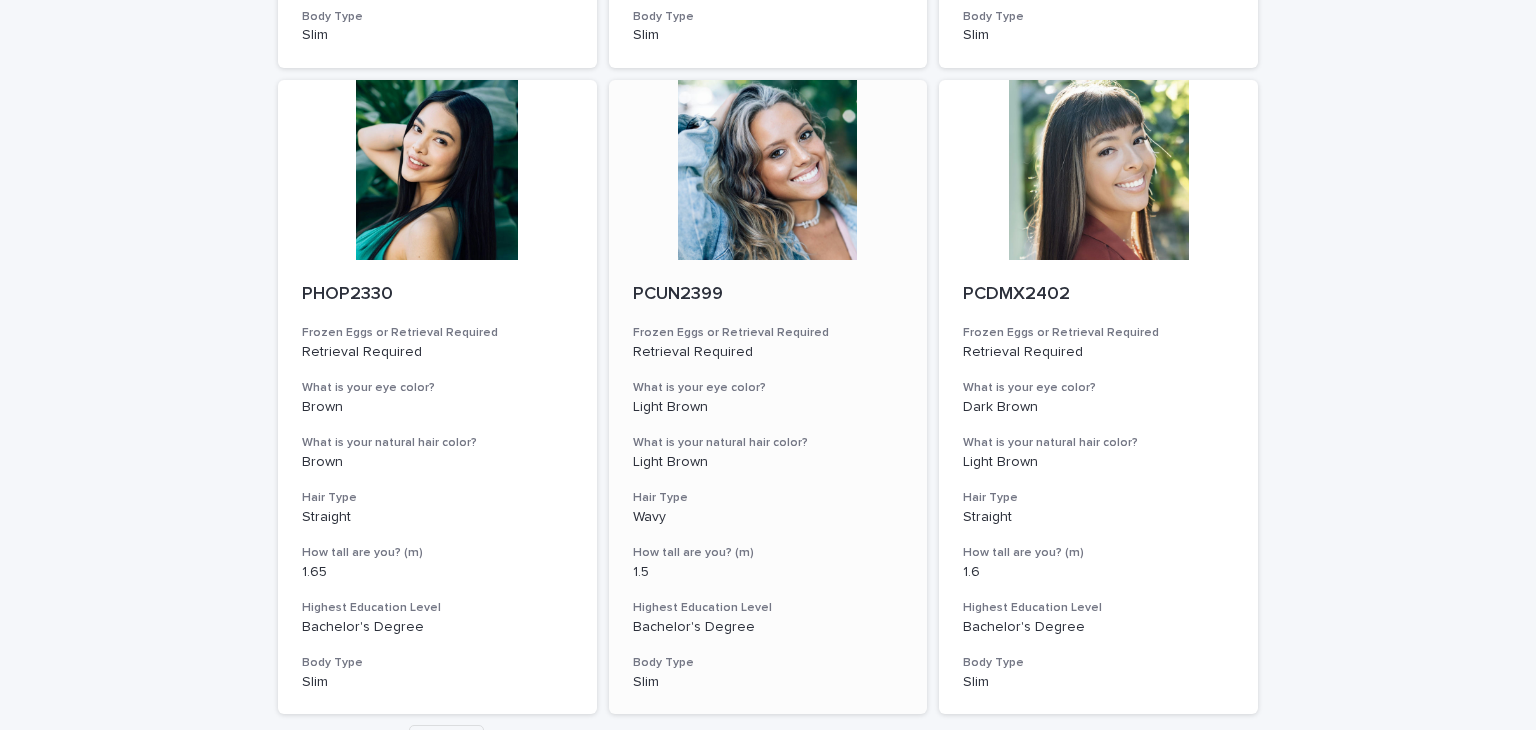 scroll, scrollTop: 2070, scrollLeft: 0, axis: vertical 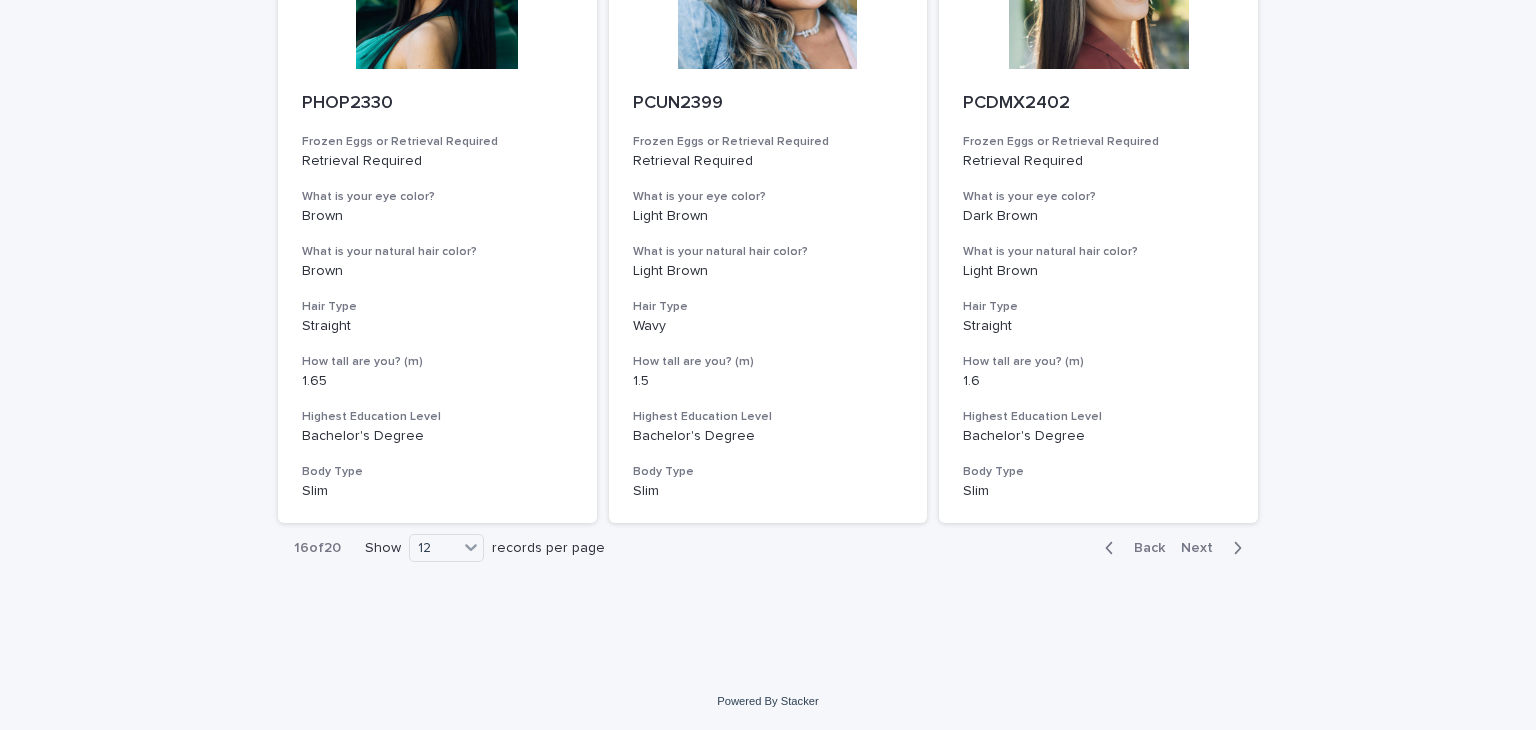 click on "Back" at bounding box center (1143, 548) 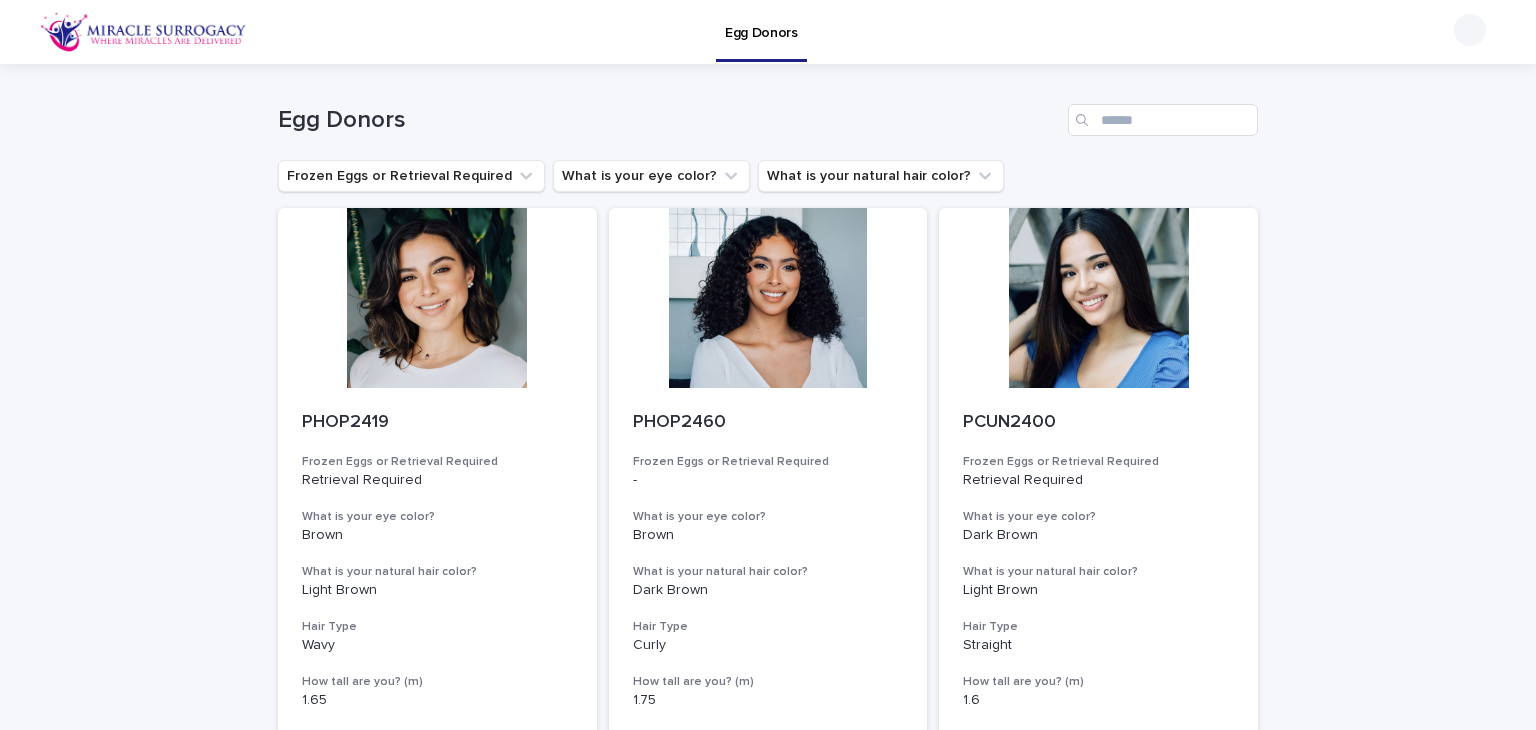 scroll, scrollTop: 0, scrollLeft: 0, axis: both 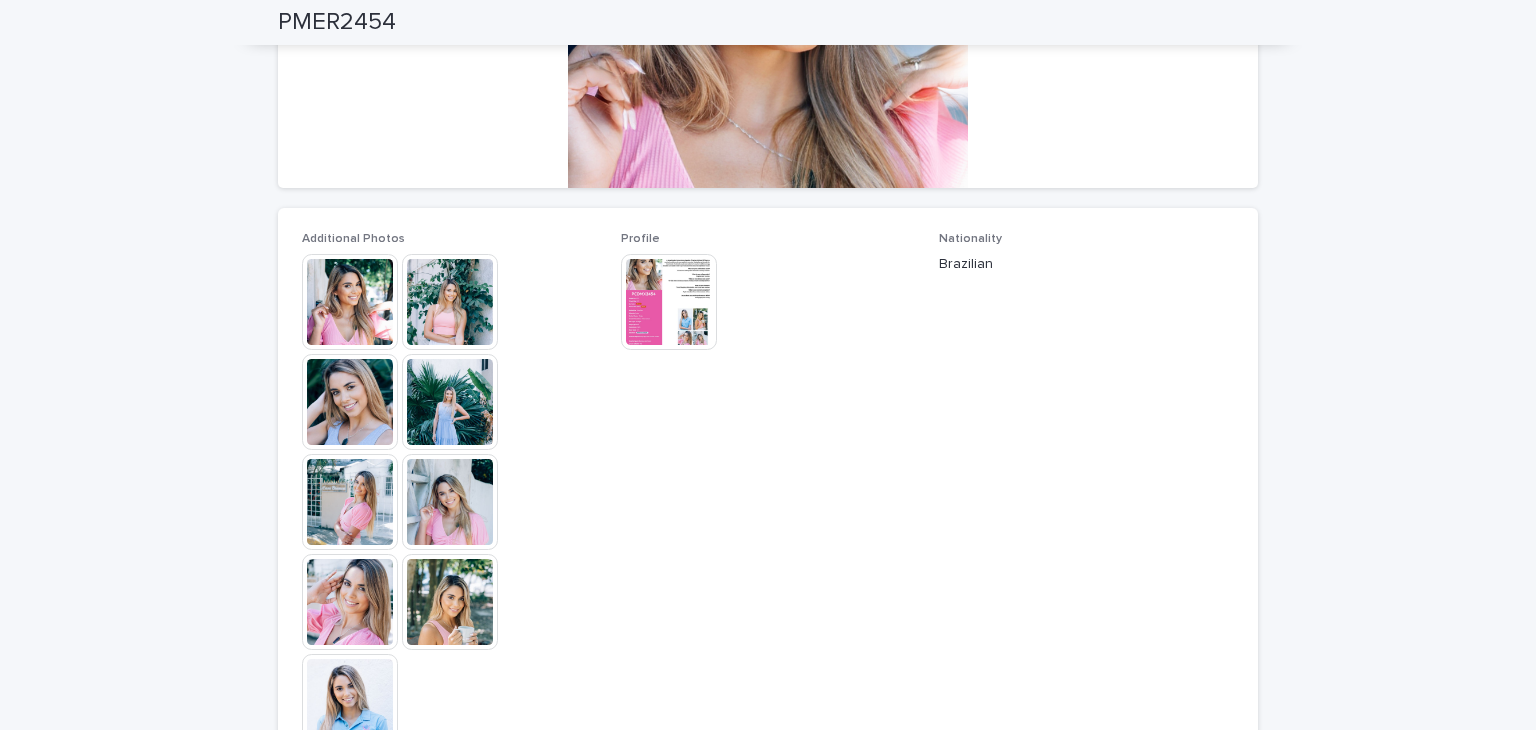 click at bounding box center (350, 402) 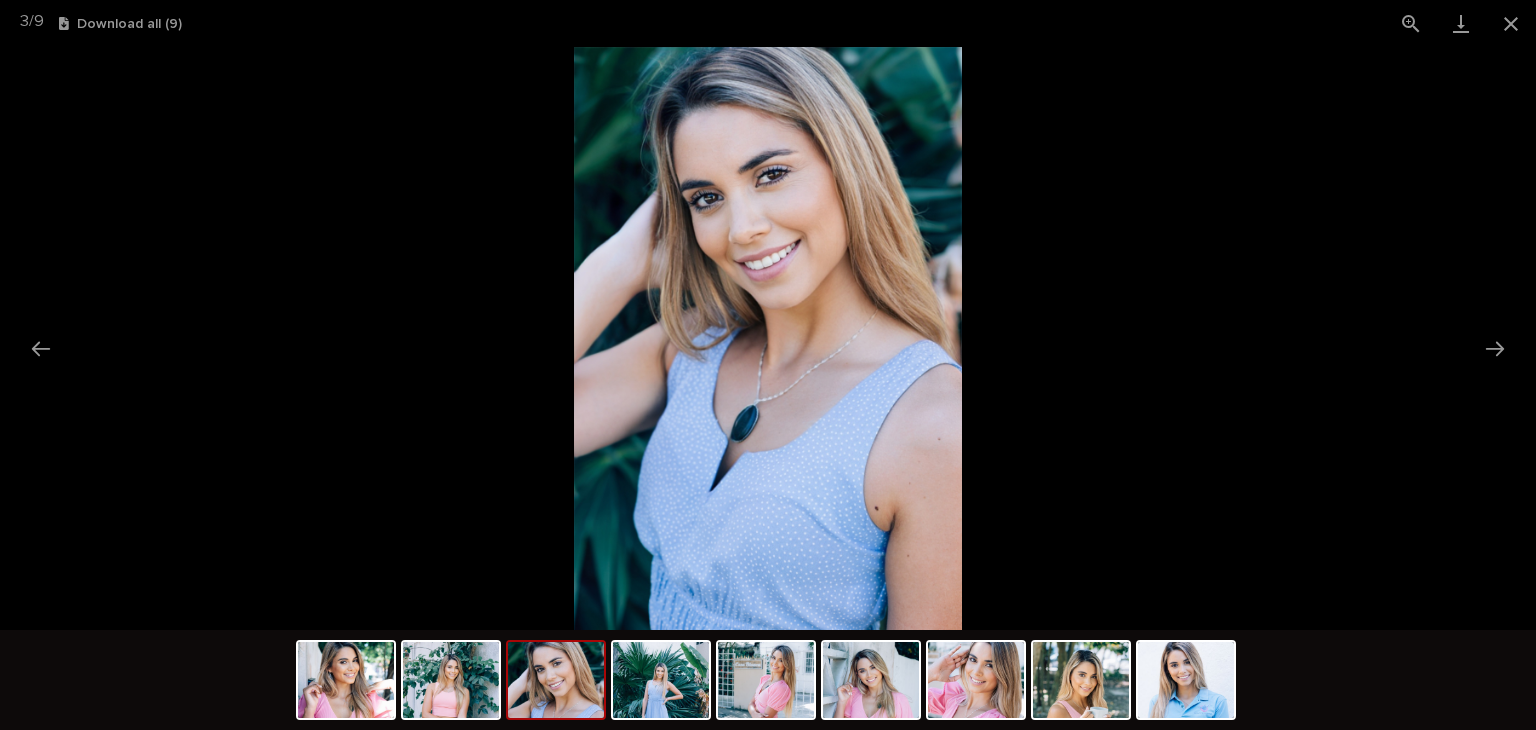 scroll, scrollTop: 0, scrollLeft: 0, axis: both 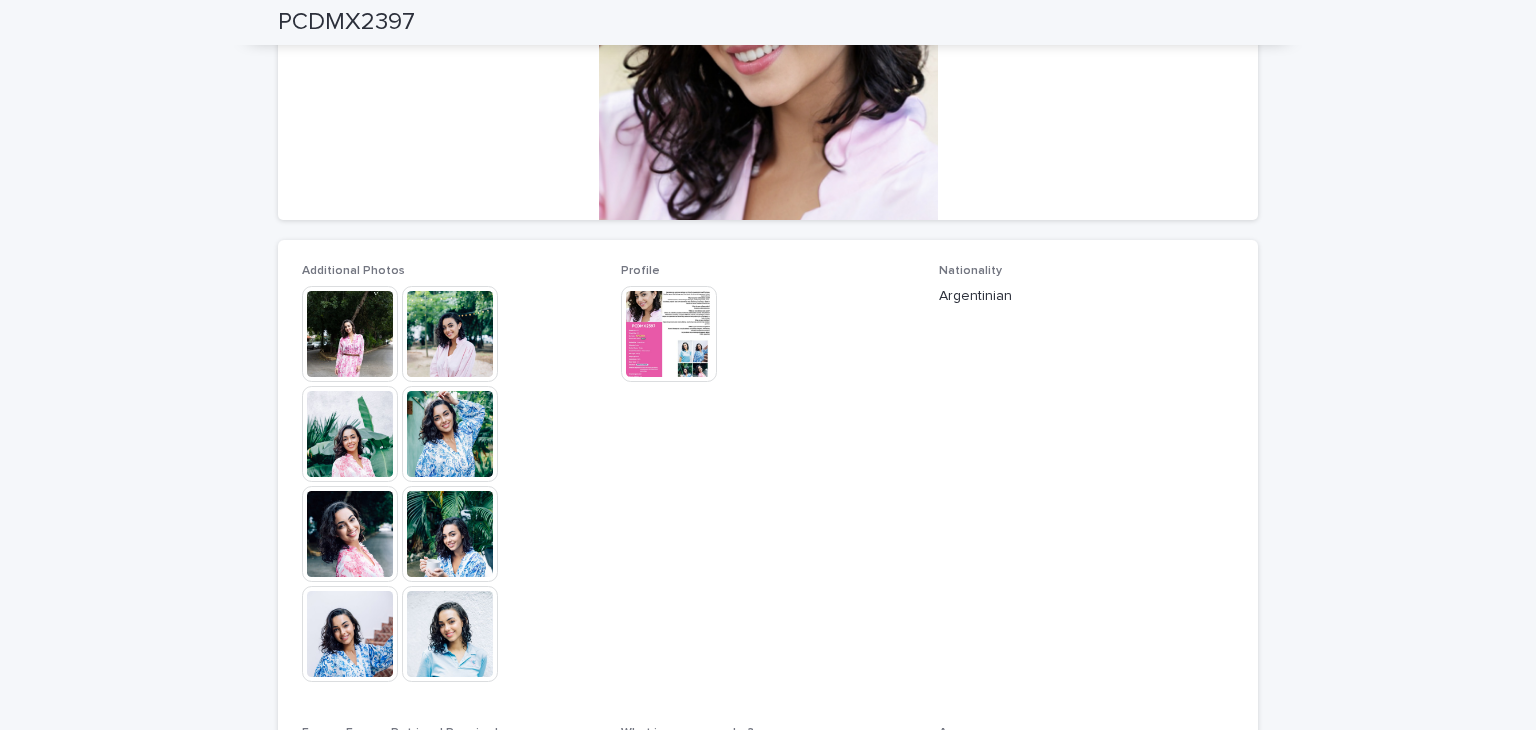 click at bounding box center (450, 434) 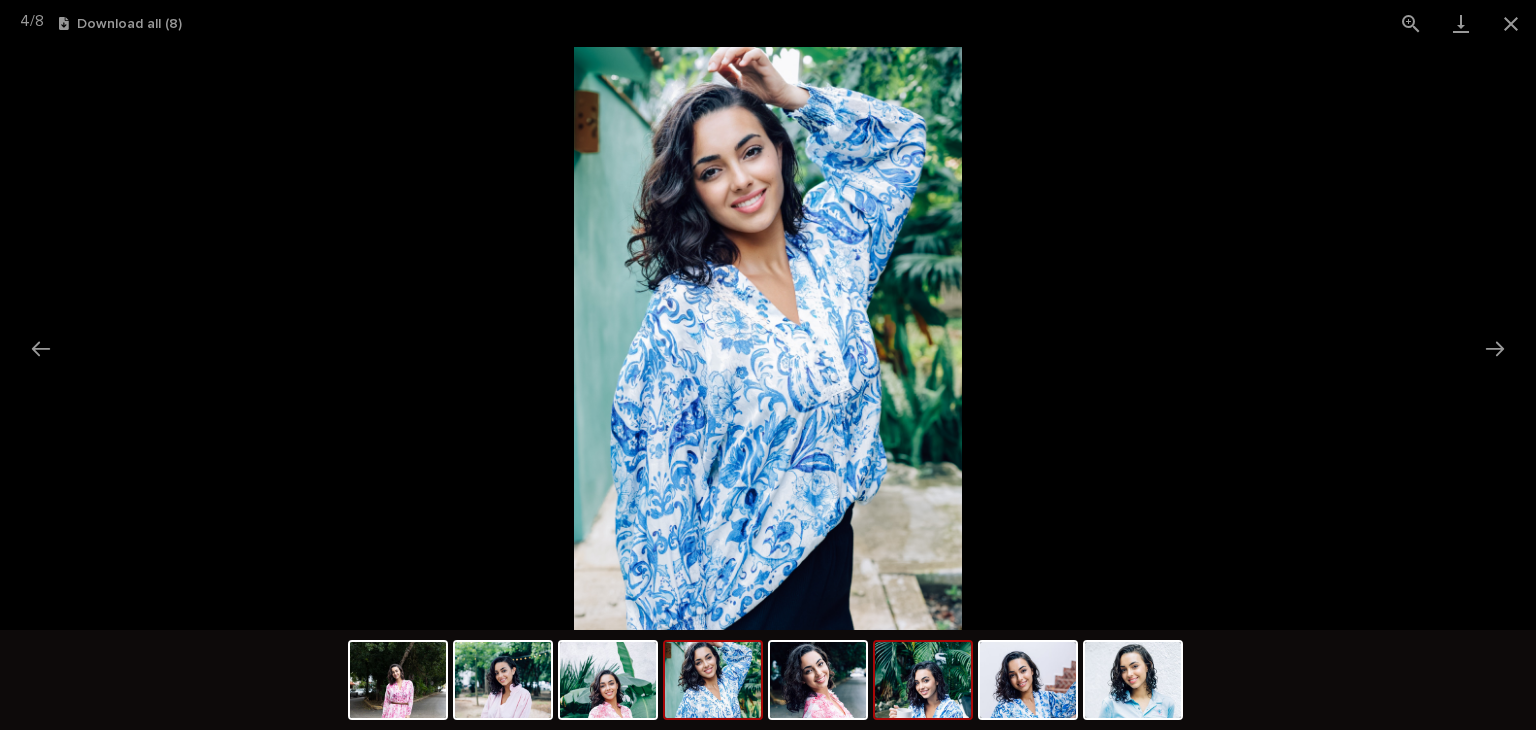 click at bounding box center (923, 680) 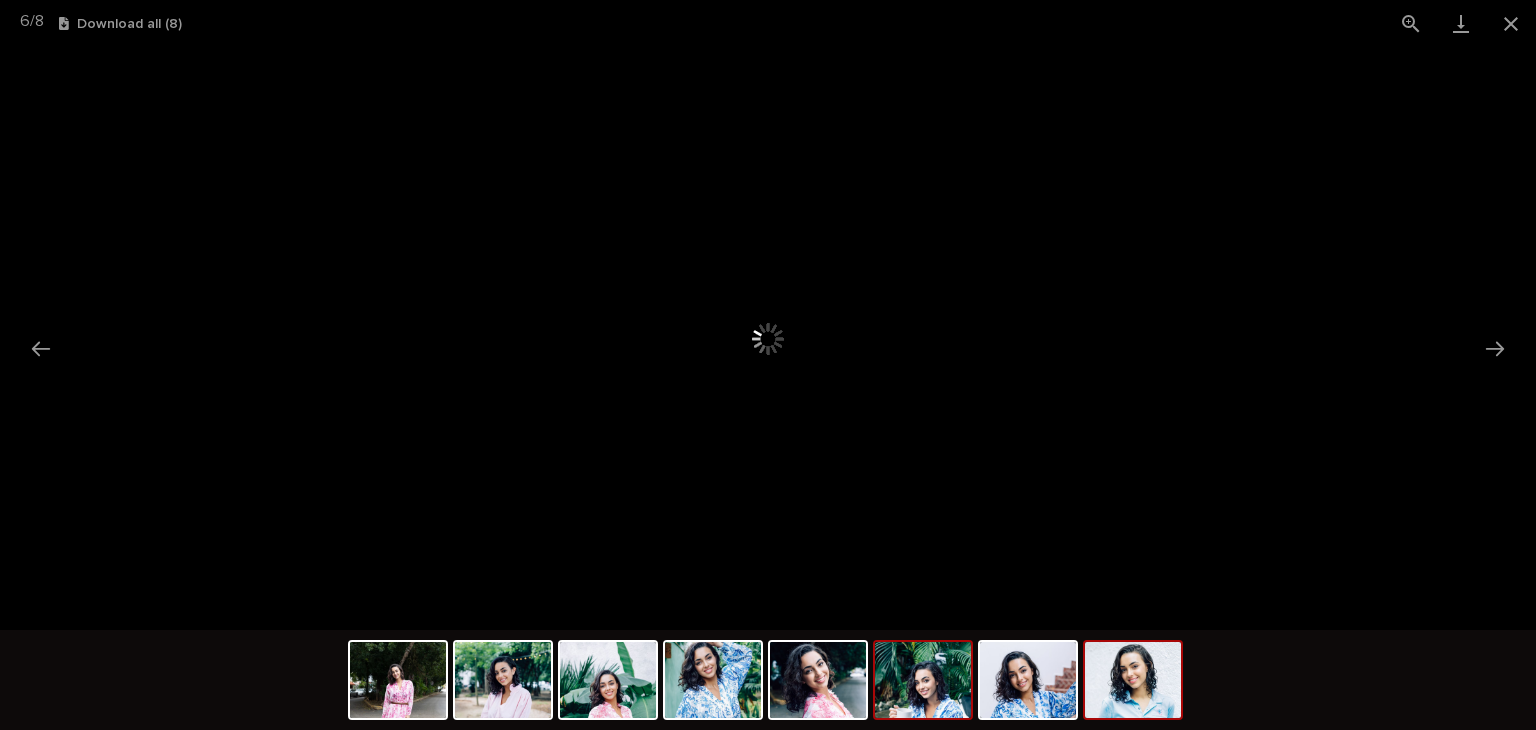 click at bounding box center [1133, 680] 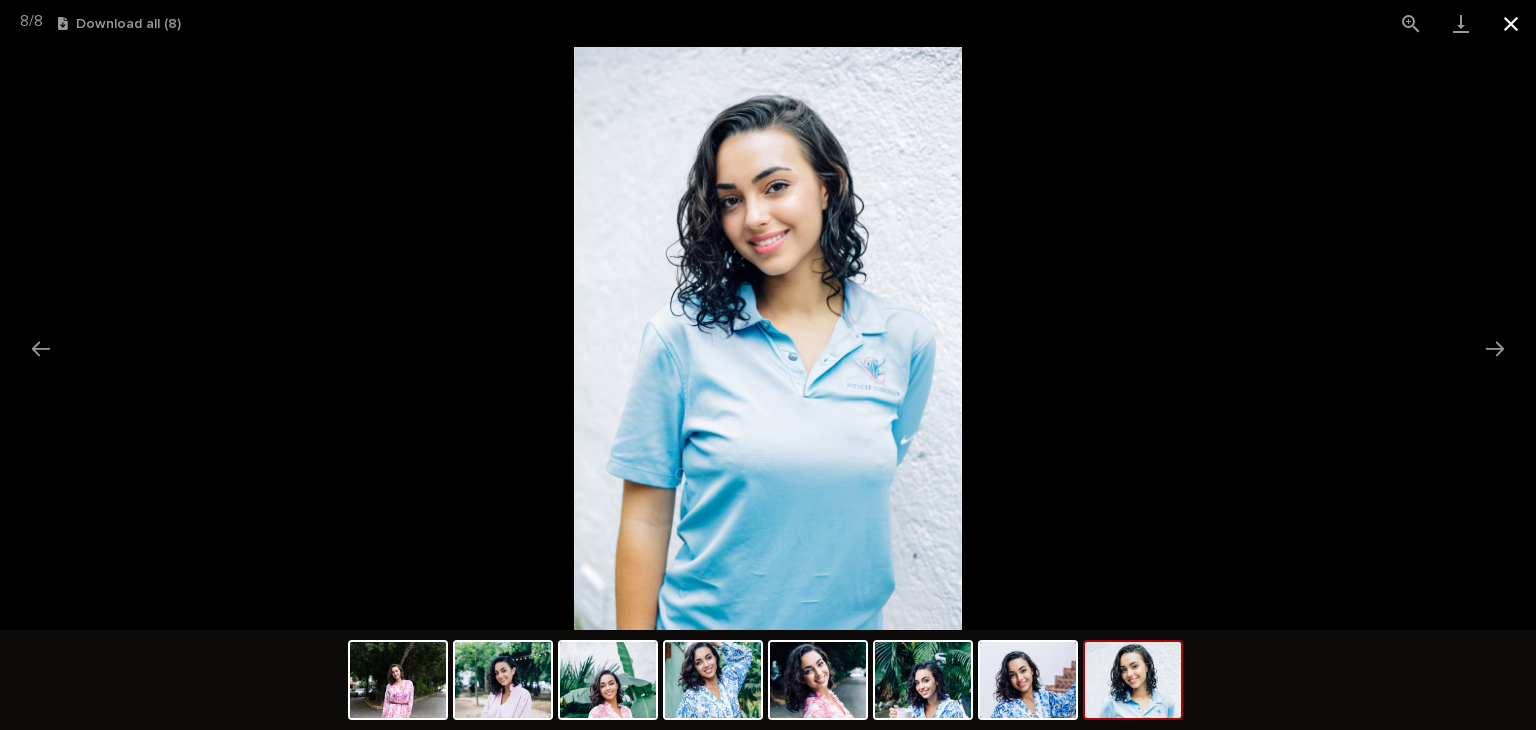 click at bounding box center (1511, 23) 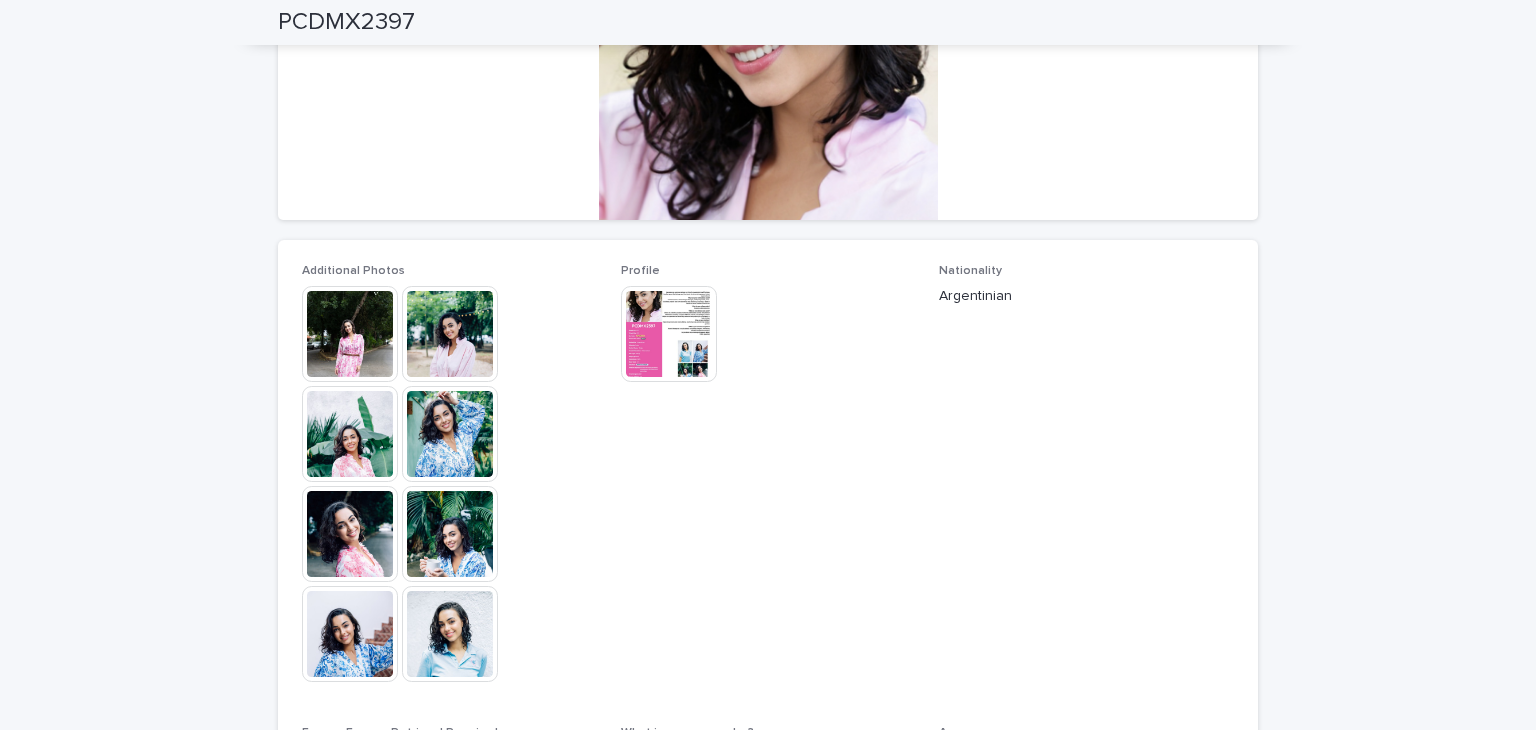 scroll, scrollTop: 0, scrollLeft: 0, axis: both 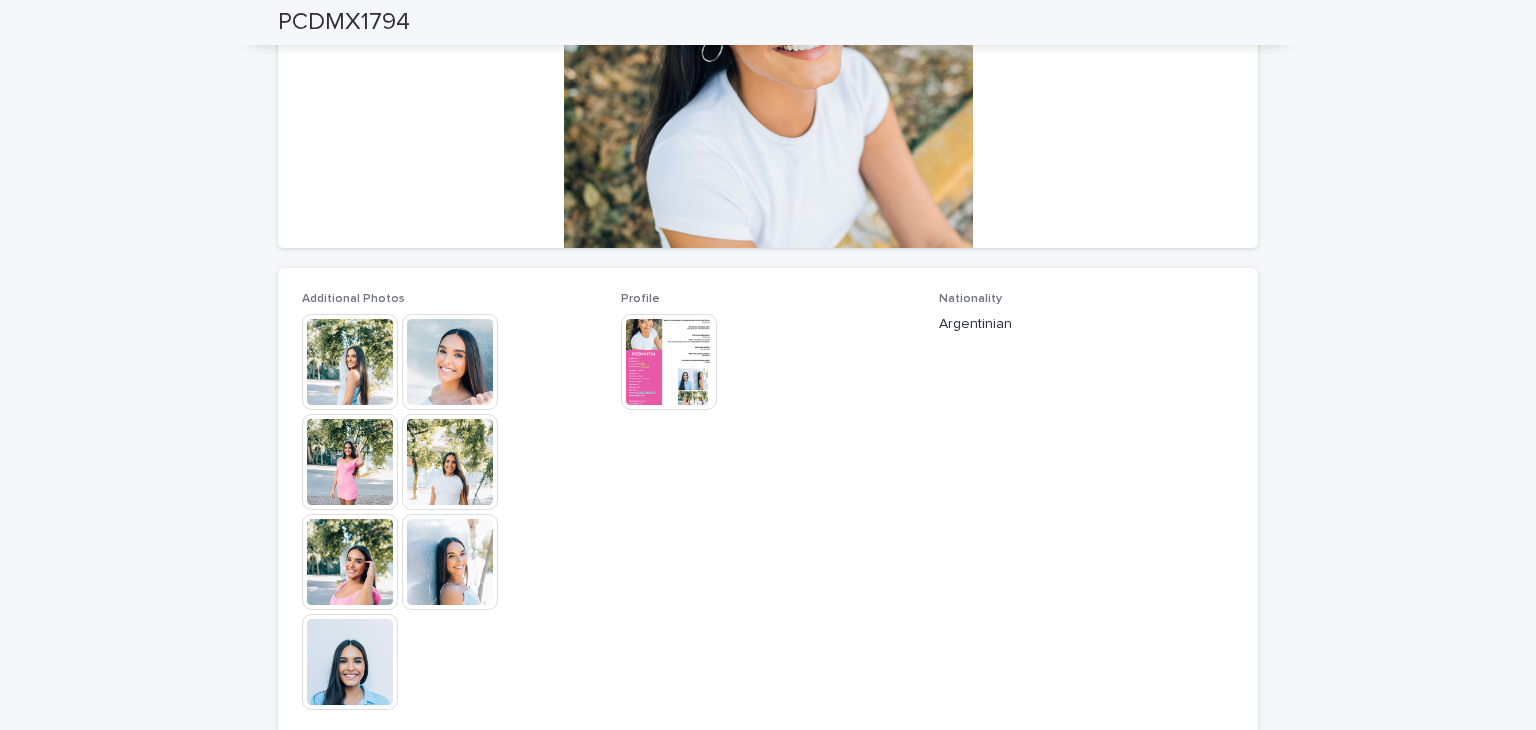 click at bounding box center (350, 562) 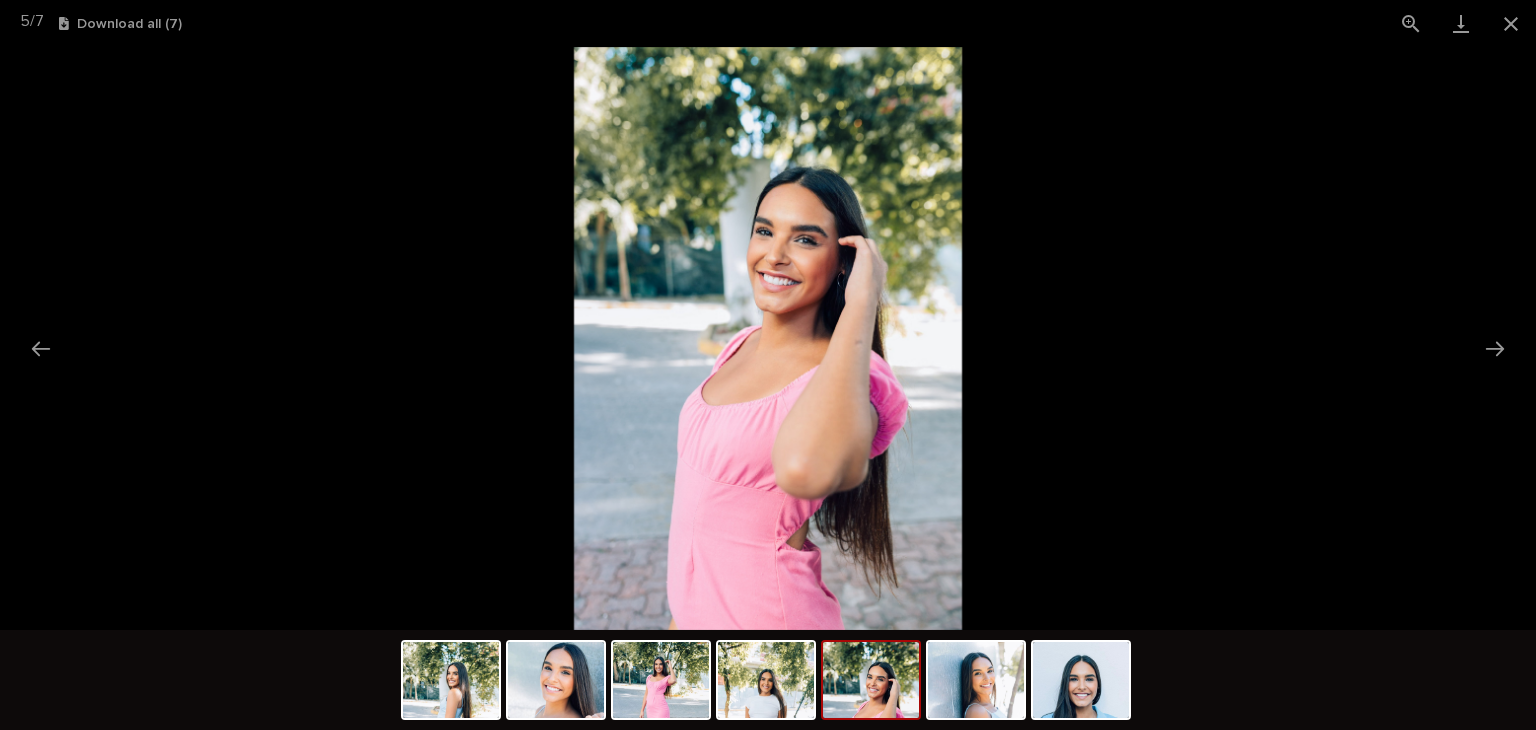 scroll, scrollTop: 0, scrollLeft: 0, axis: both 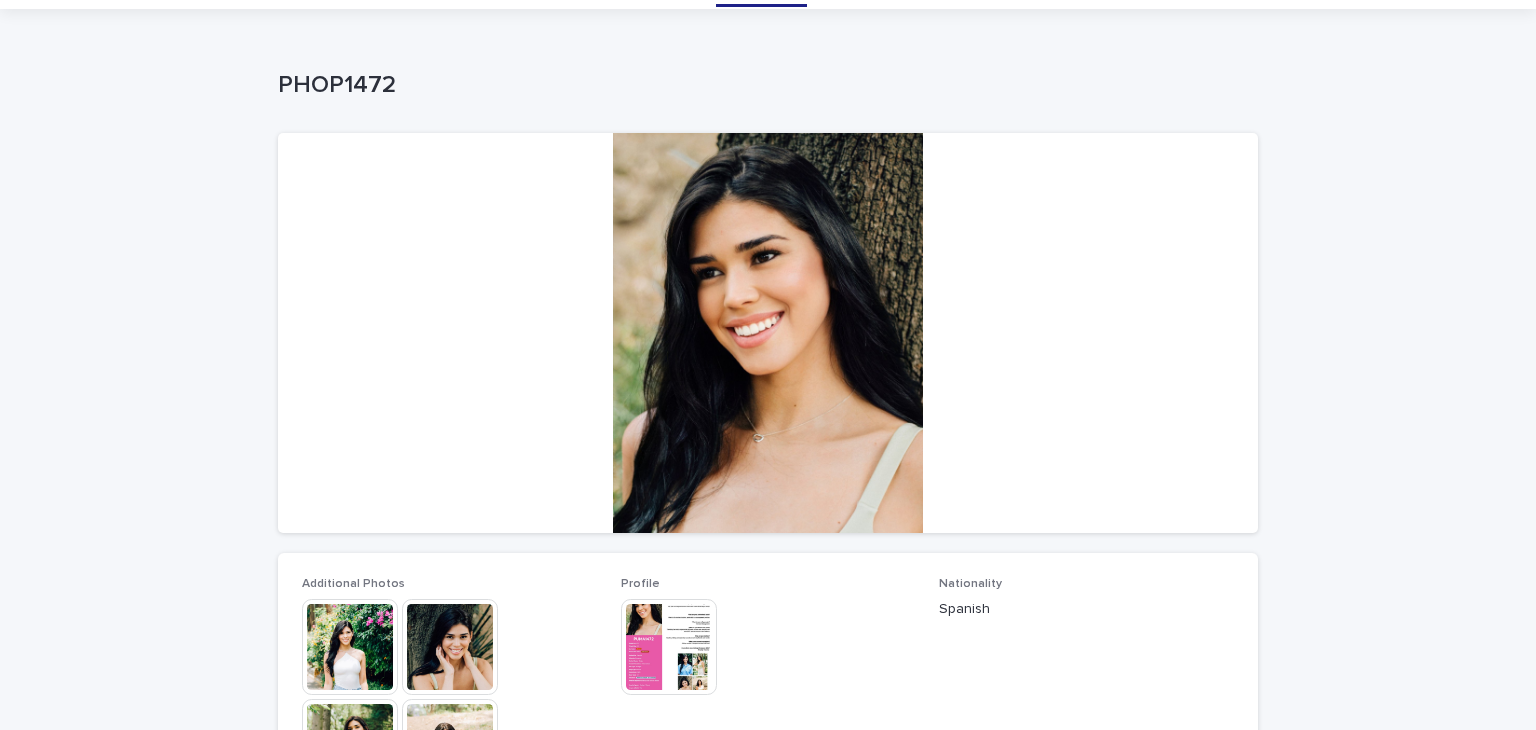 click at bounding box center (450, 647) 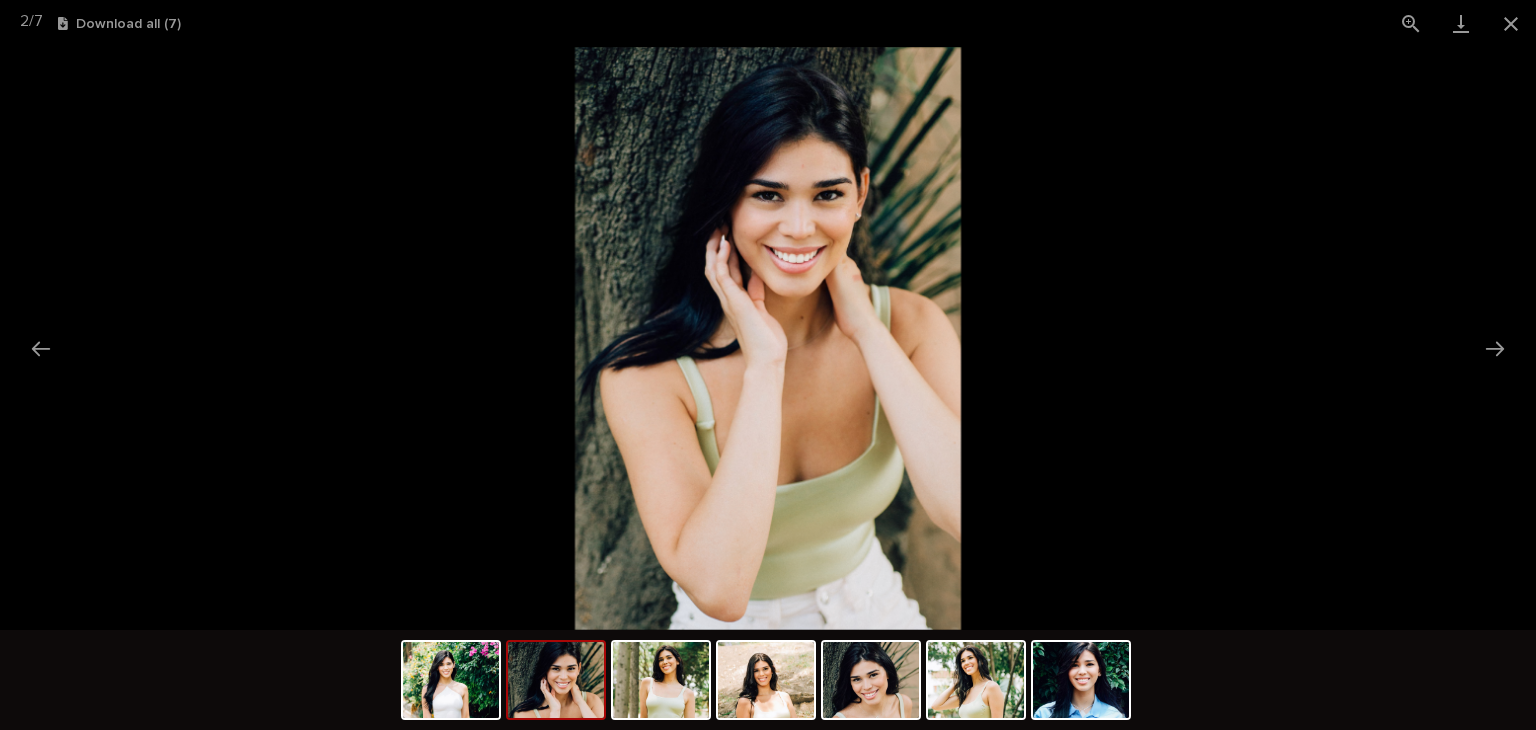 click at bounding box center (768, 338) 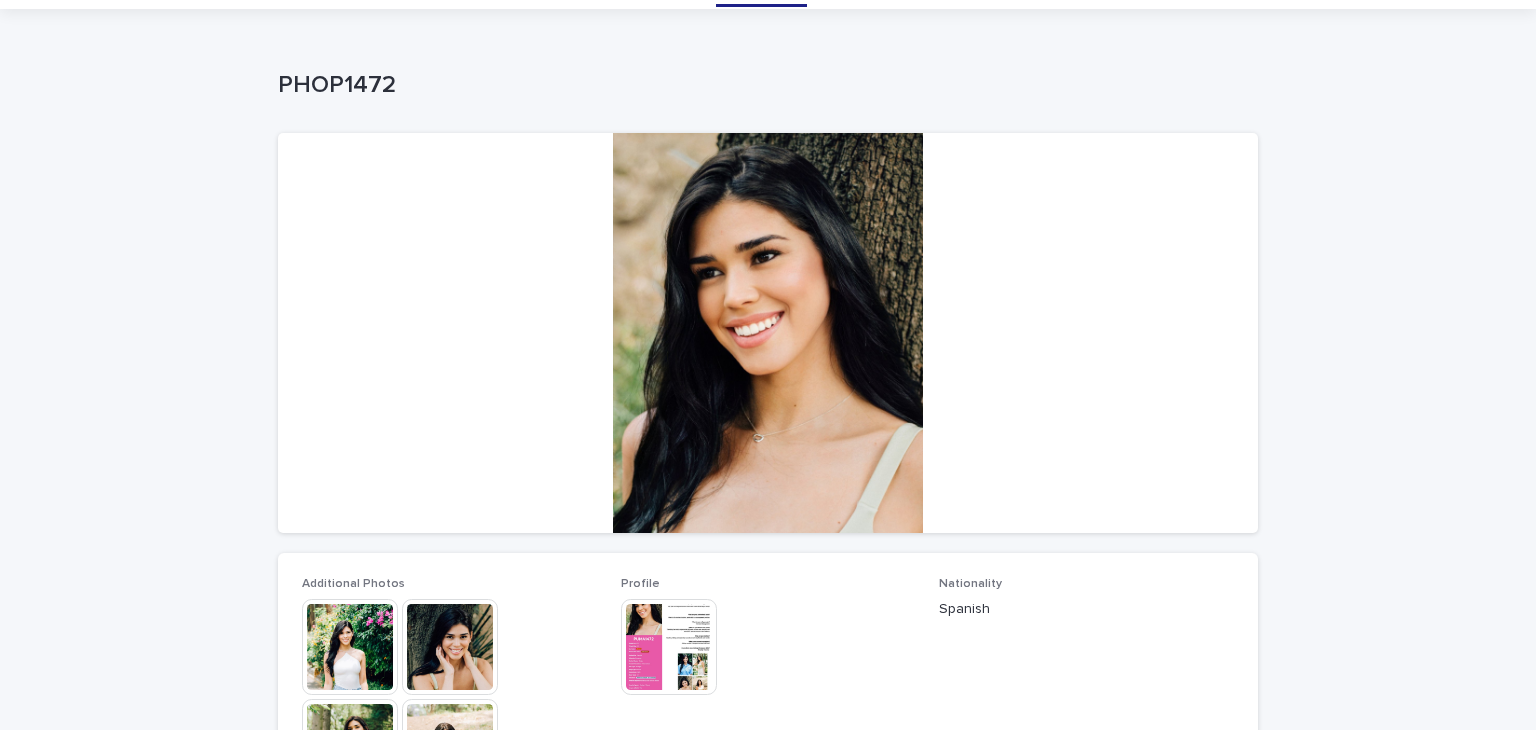 scroll, scrollTop: 0, scrollLeft: 0, axis: both 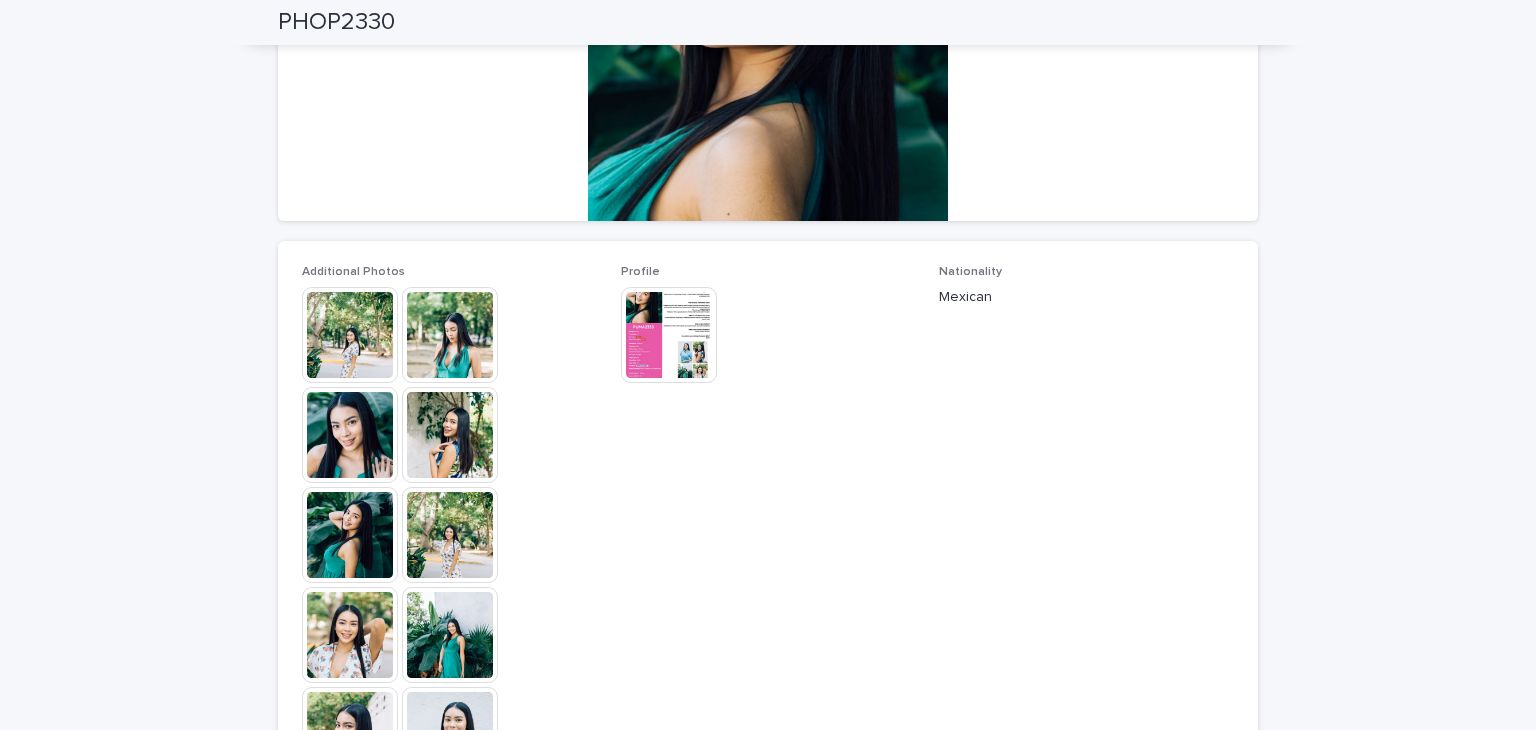 click at bounding box center [350, 435] 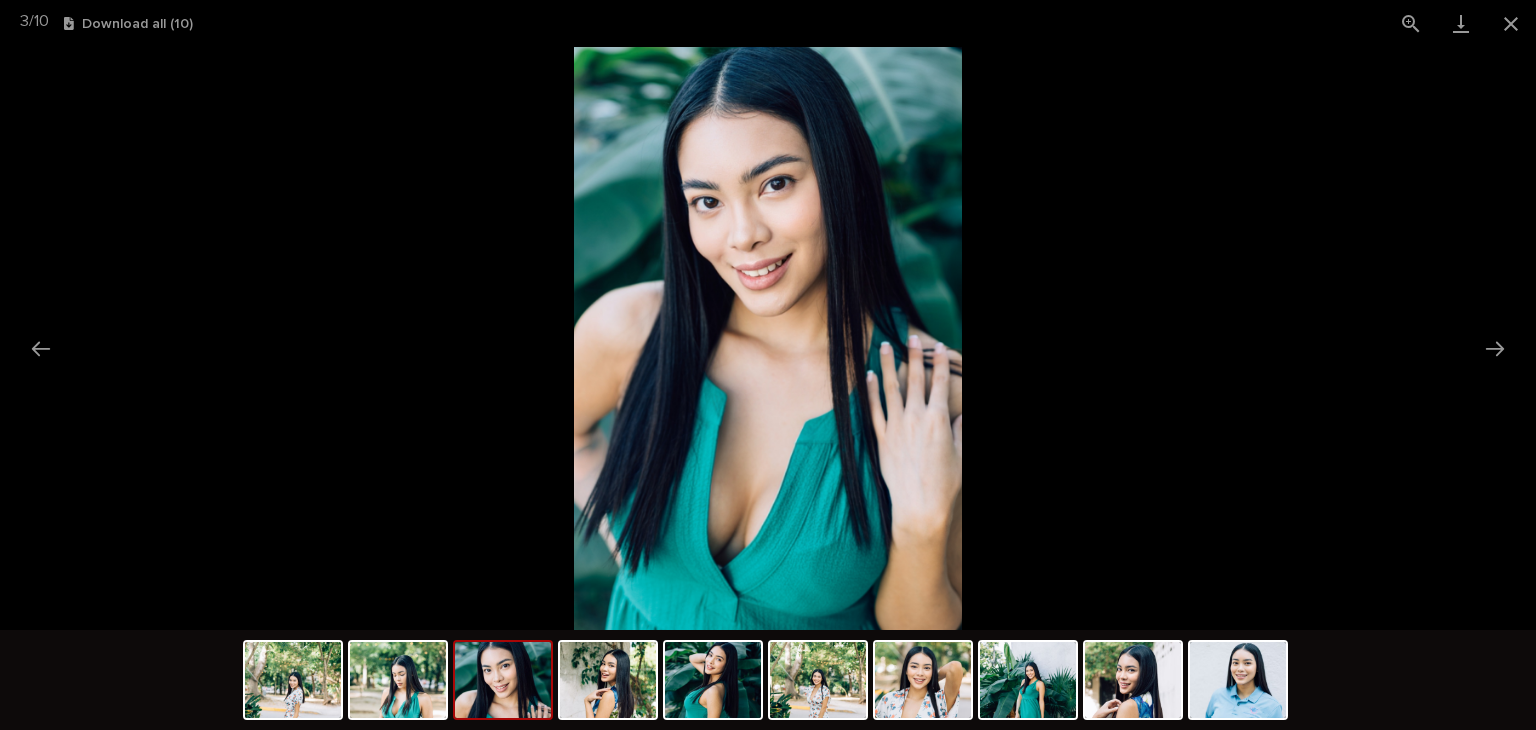 click at bounding box center [768, 338] 